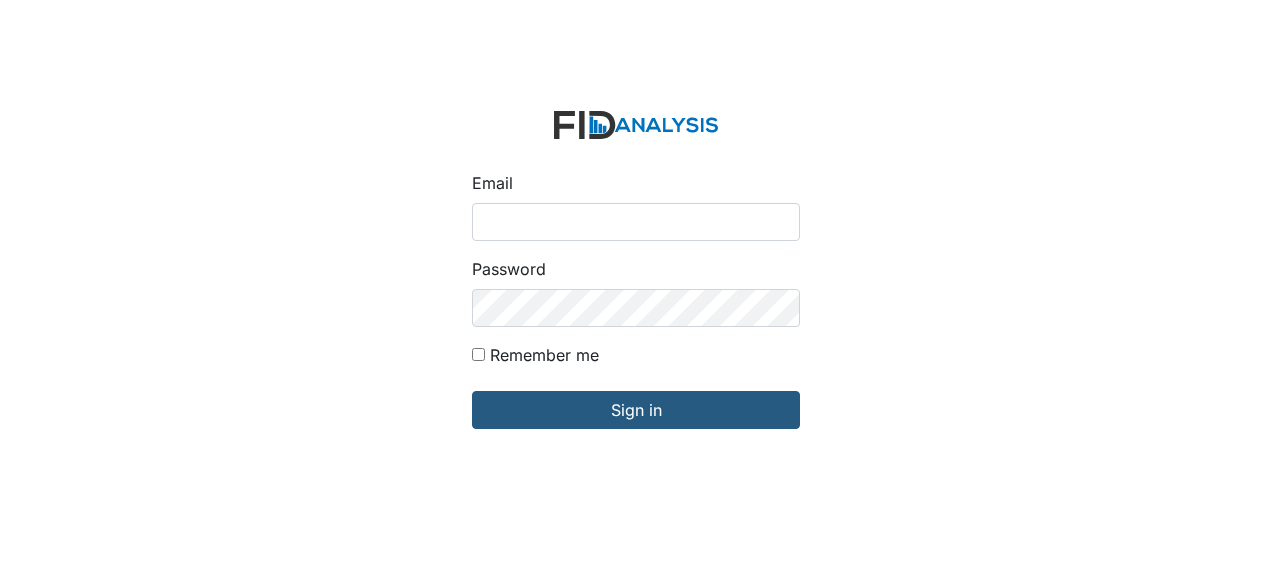 scroll, scrollTop: 0, scrollLeft: 0, axis: both 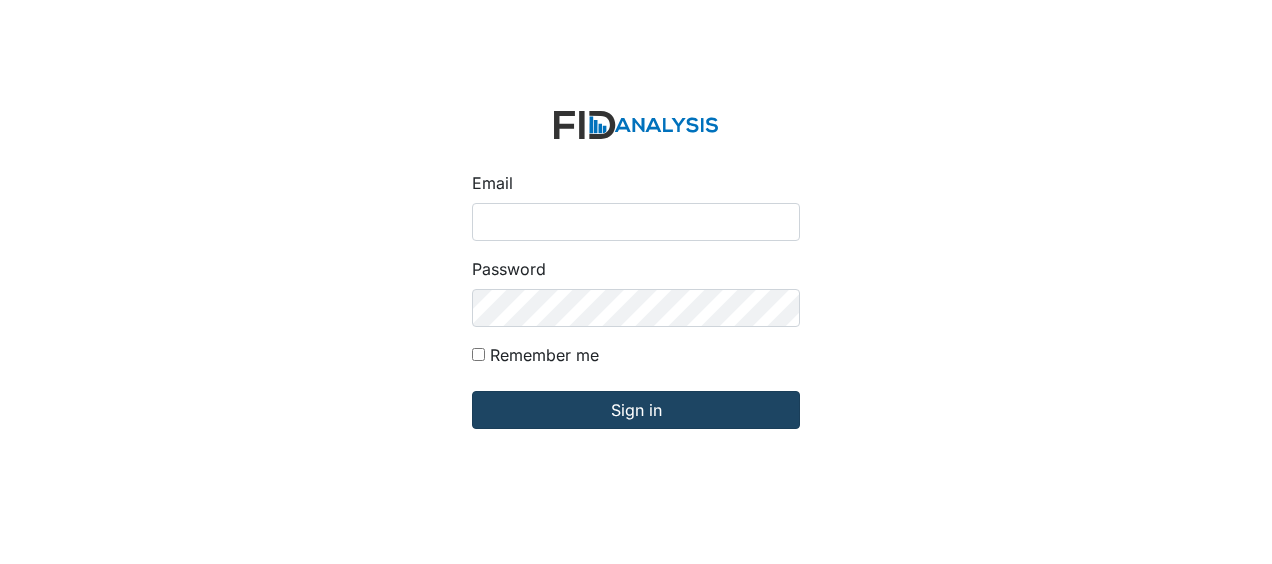 type on "[EMAIL_ADDRESS][DOMAIN_NAME]" 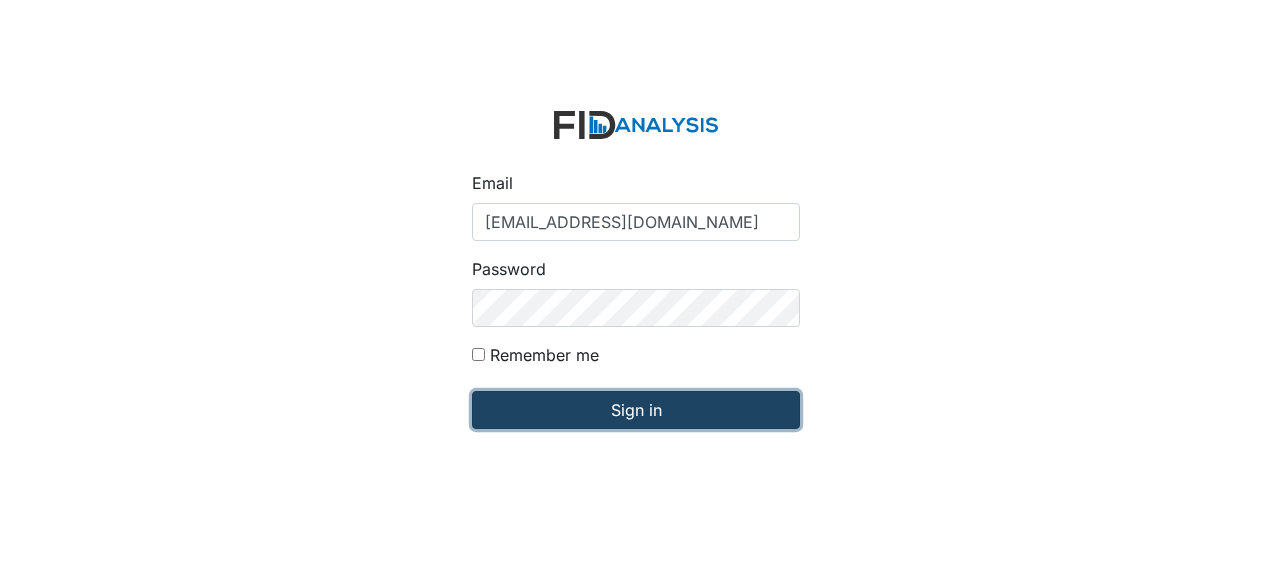 click on "Sign in" at bounding box center (636, 410) 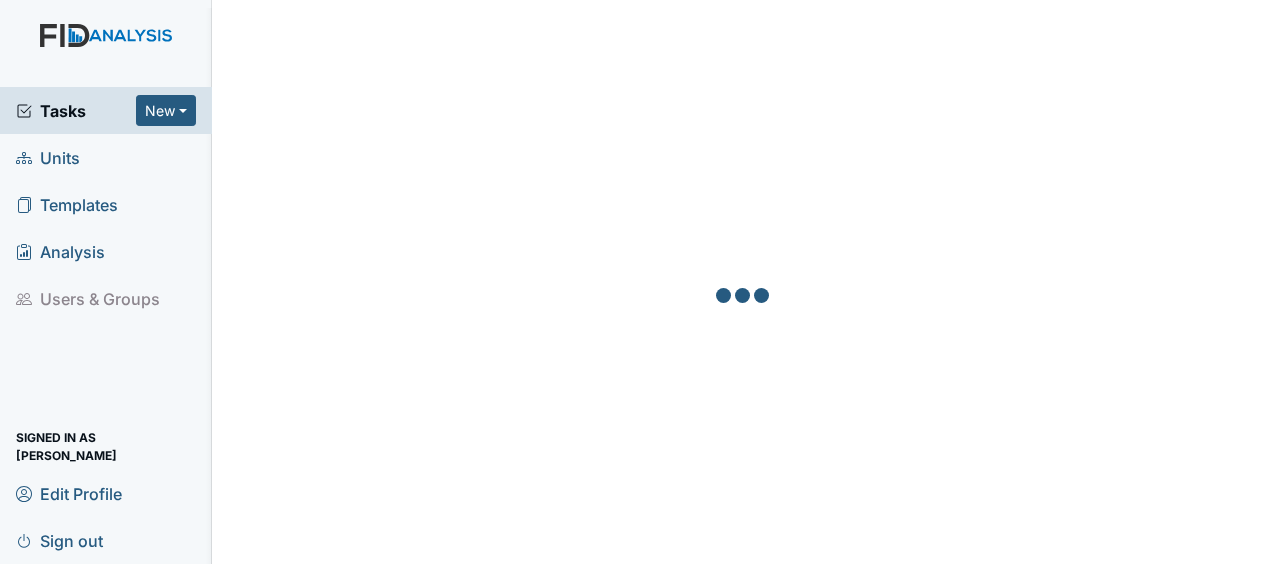 scroll, scrollTop: 0, scrollLeft: 0, axis: both 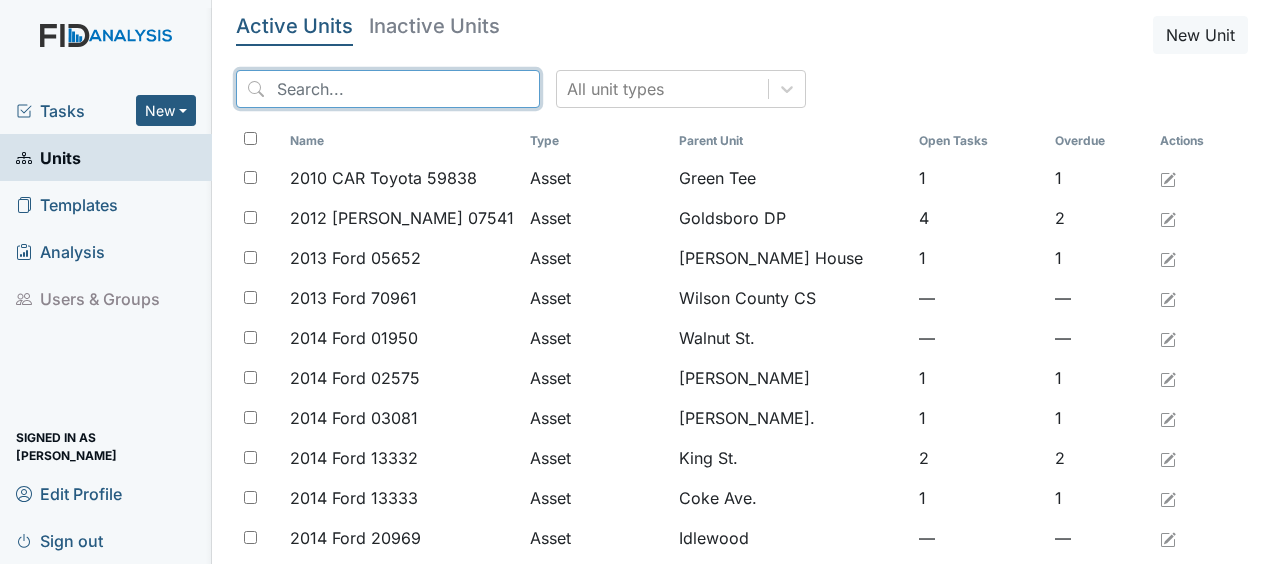 click at bounding box center (388, 89) 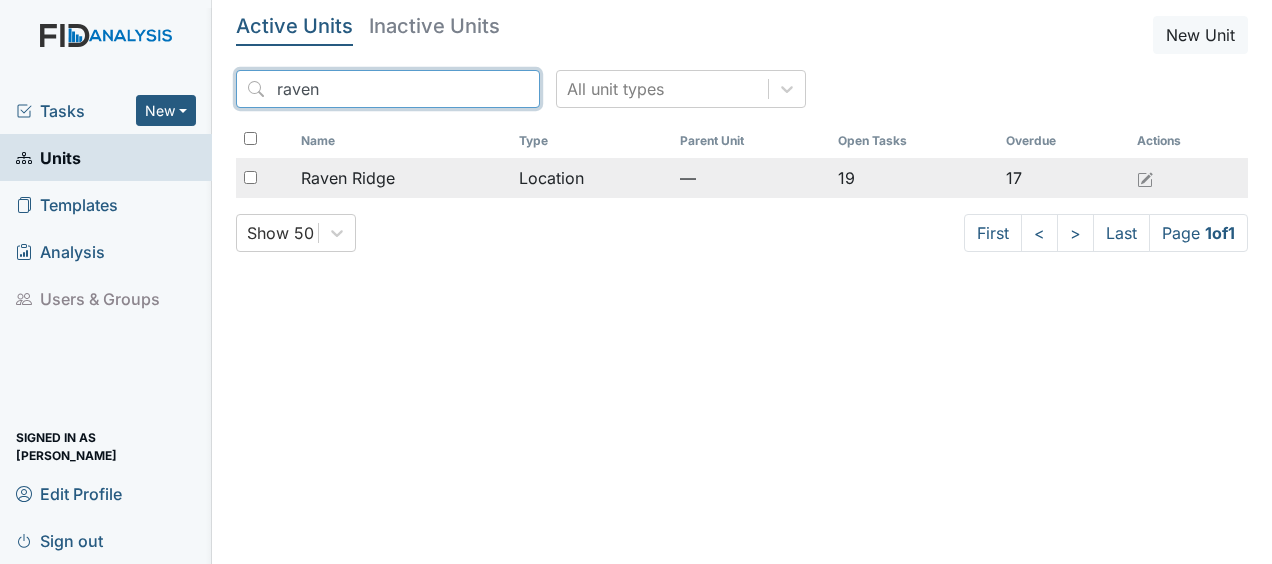 type on "raven" 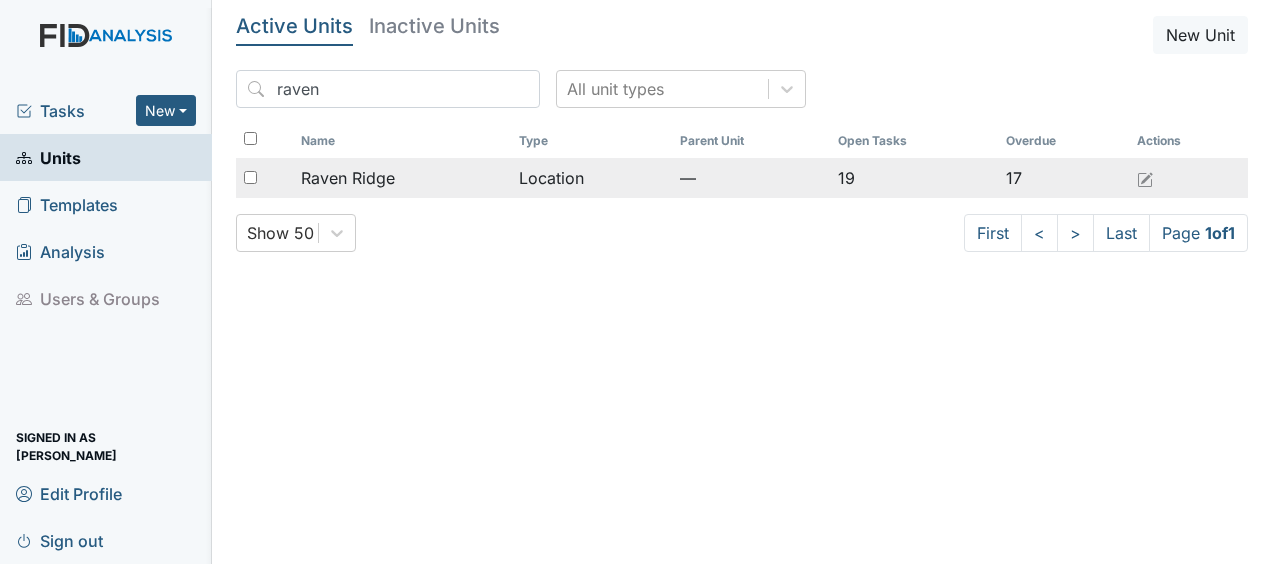 click on "Raven Ridge" at bounding box center (348, 178) 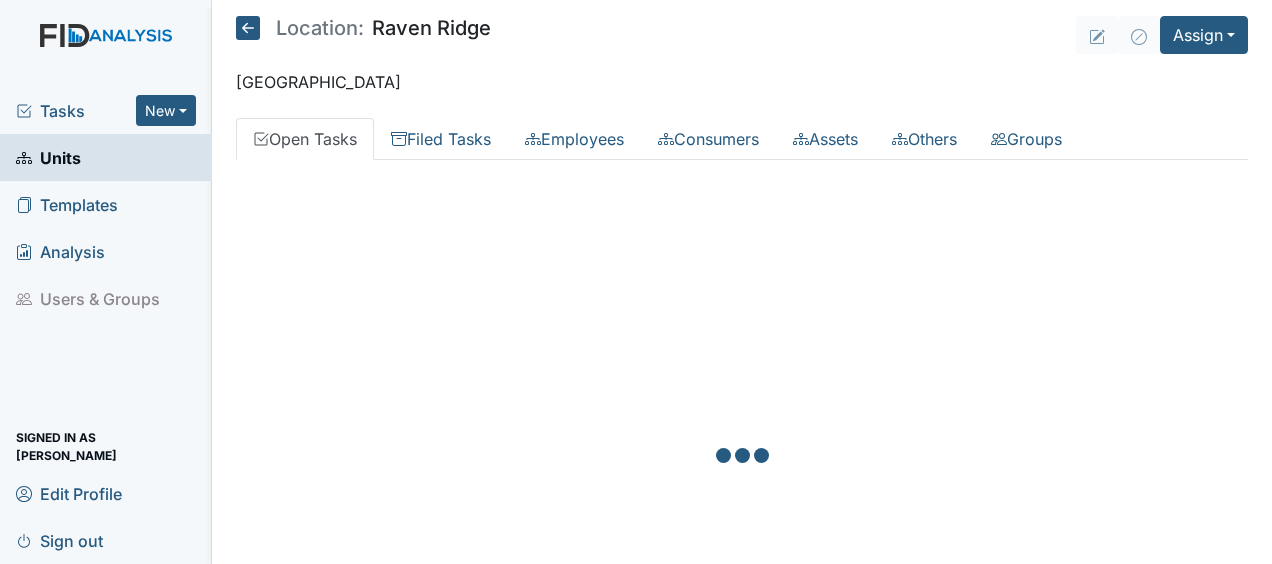 scroll, scrollTop: 0, scrollLeft: 0, axis: both 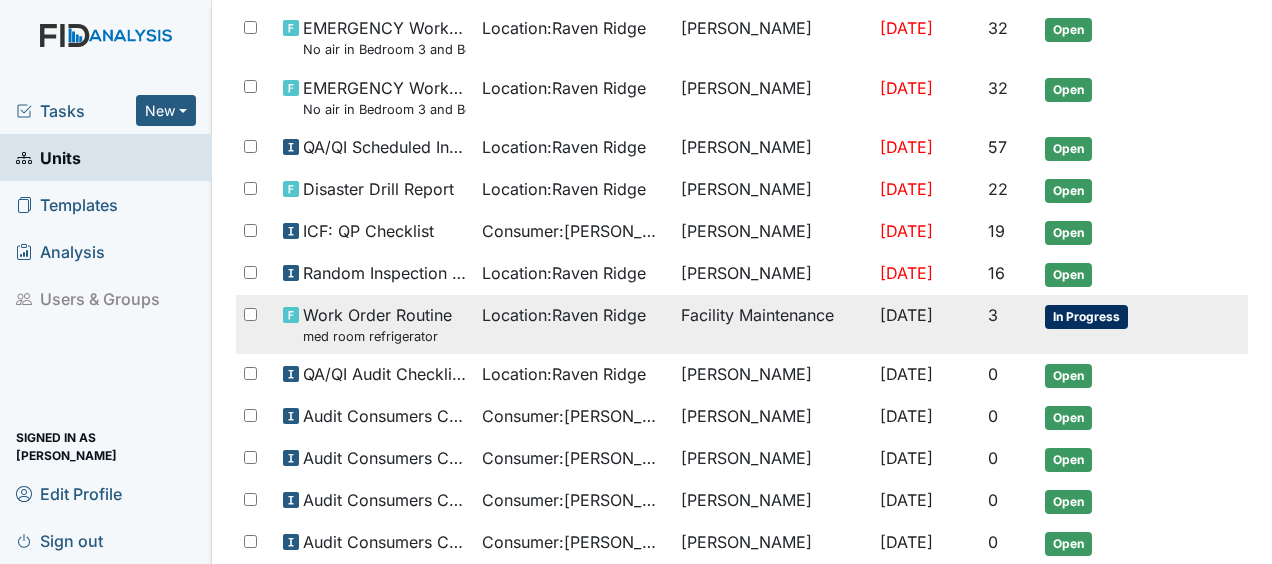 click on "med room refrigerator" at bounding box center (377, 336) 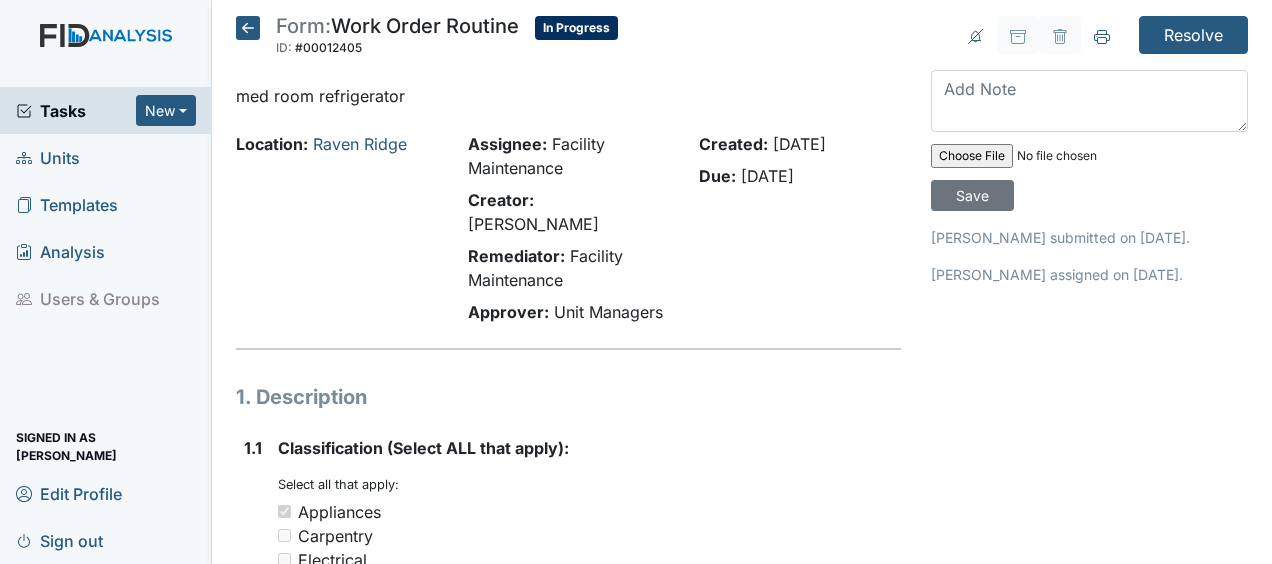 scroll, scrollTop: 0, scrollLeft: 0, axis: both 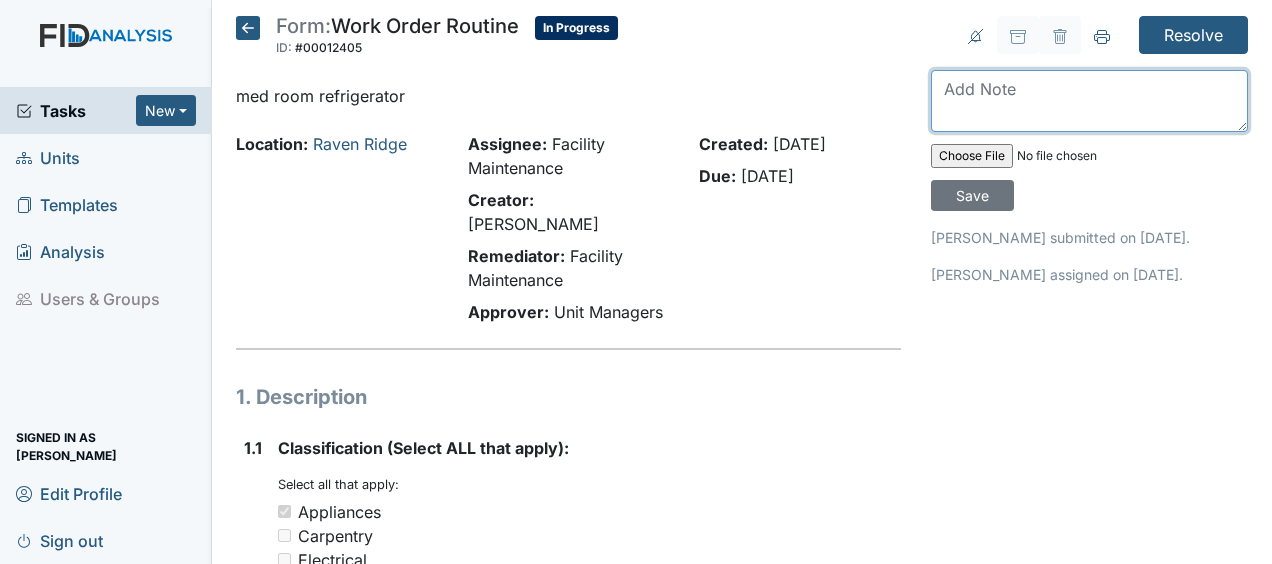 click at bounding box center (1089, 101) 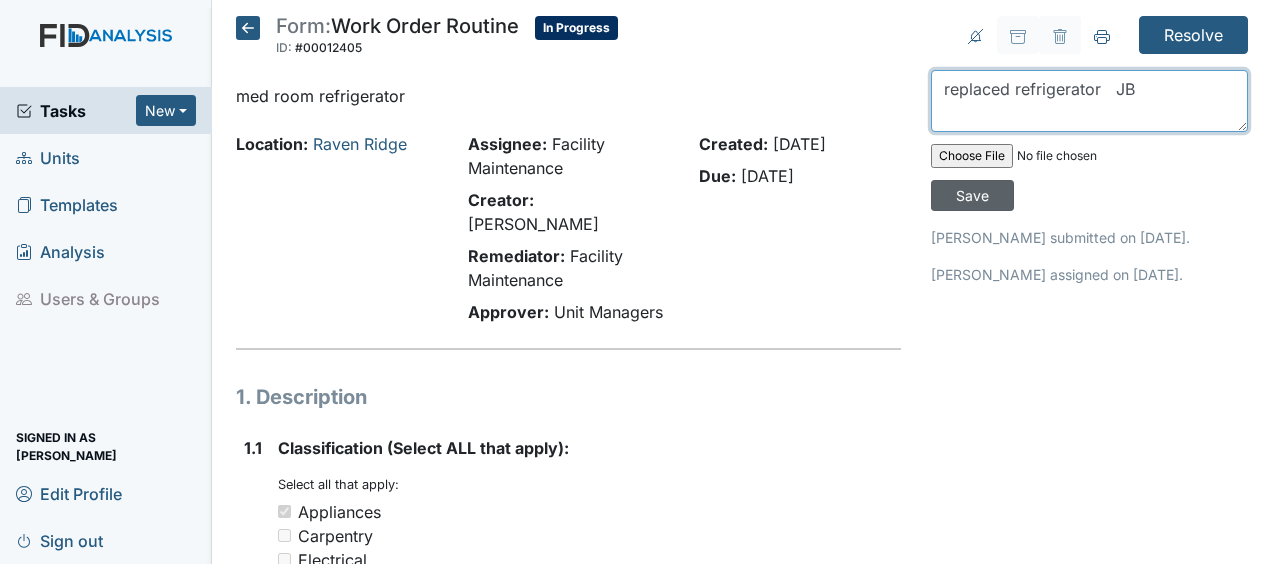 type on "replaced refrigerator   JB" 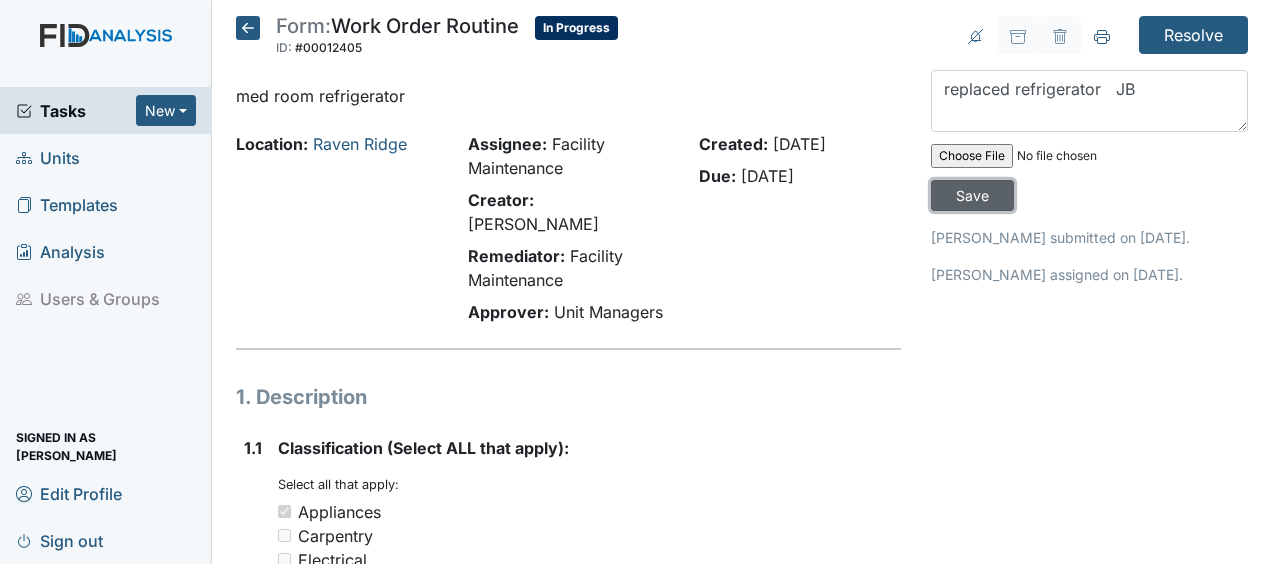 click on "Save" at bounding box center [972, 195] 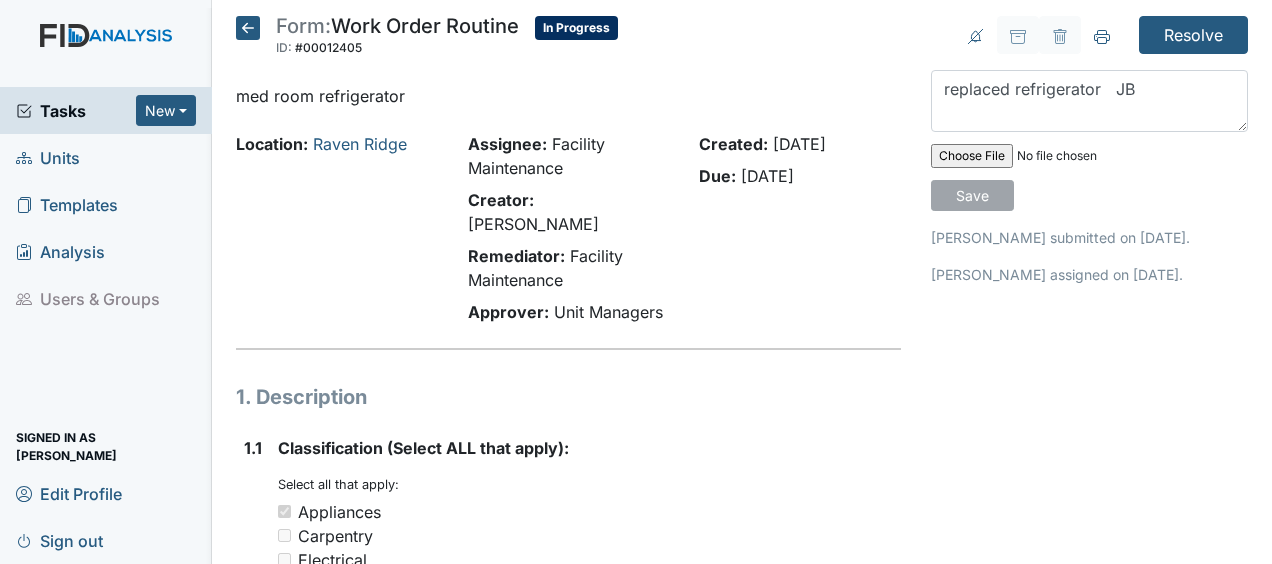 type 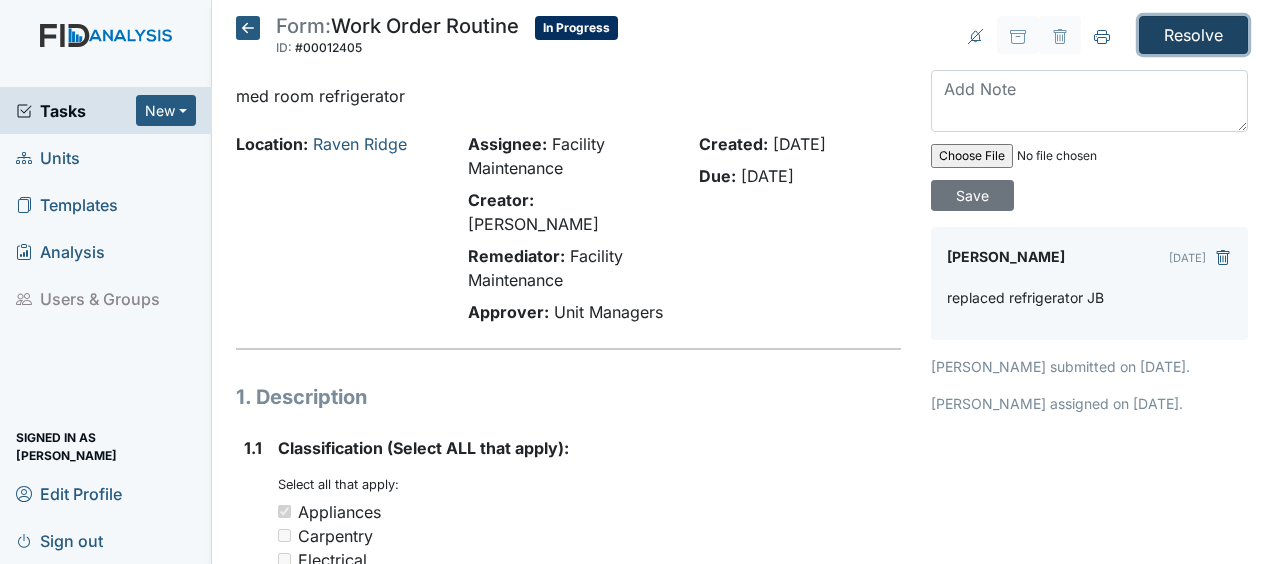 click on "Resolve" at bounding box center [1193, 35] 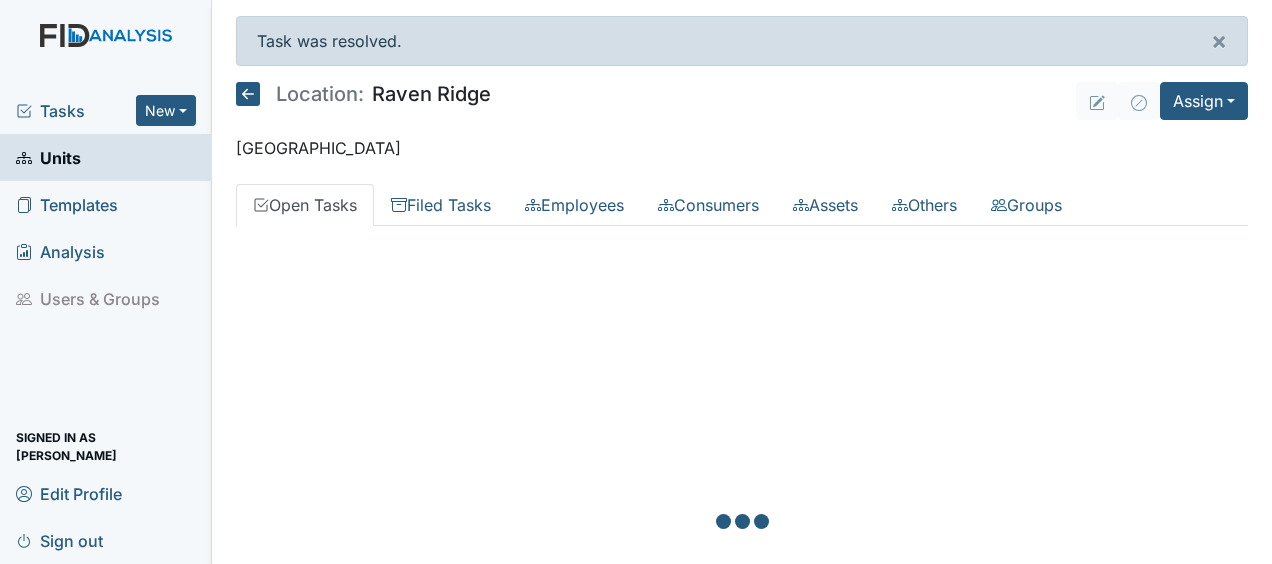 scroll, scrollTop: 0, scrollLeft: 0, axis: both 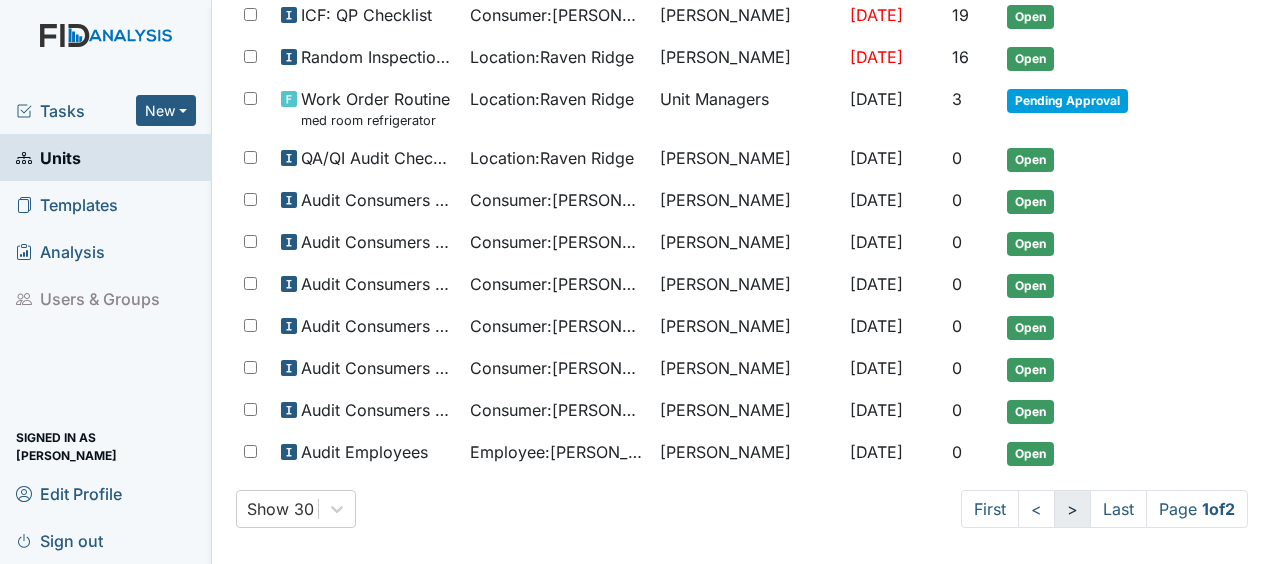 click on ">" at bounding box center (1072, 509) 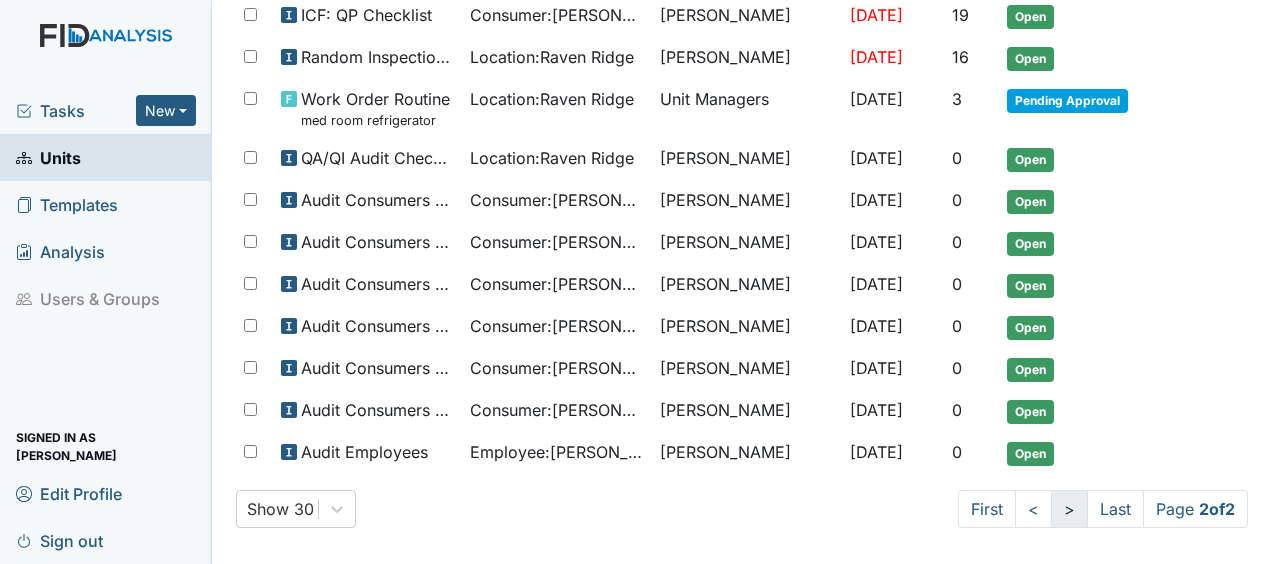 scroll, scrollTop: 196, scrollLeft: 0, axis: vertical 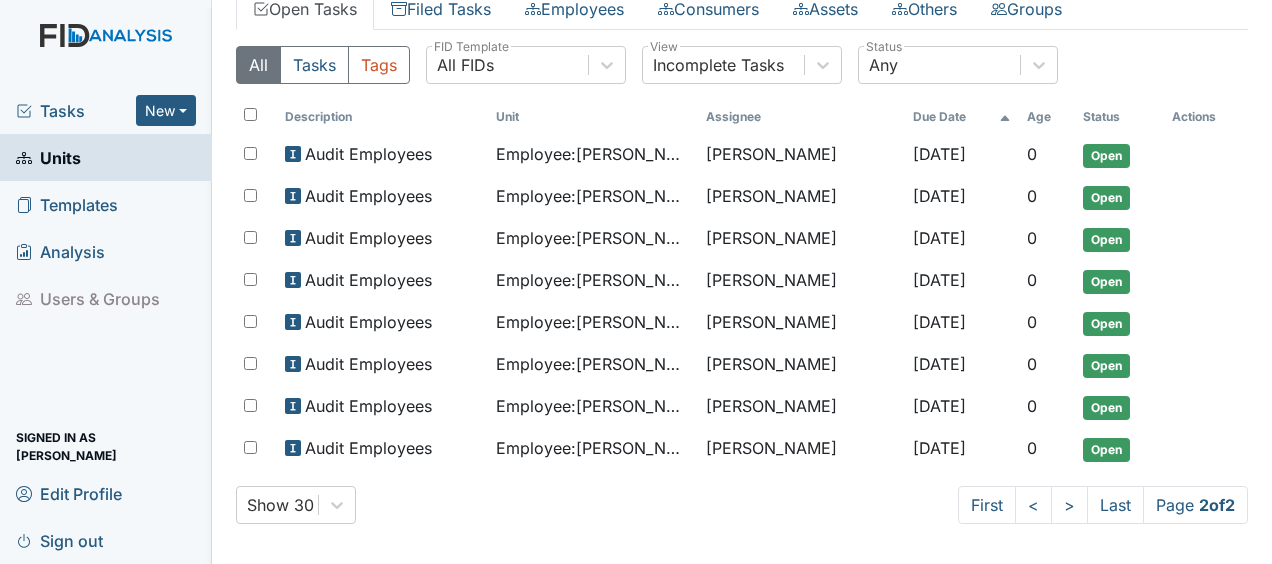 click on "All   Tasks   Tags   All FIDs FID Template Incomplete Tasks View Any Status Description Unit Assignee Due Date Age Status Actions Audit Employees Employee :  Mitchell, Kiera Sandra Duke Aug 31, 2025 0 Open Audit Employees Employee :  Mulenga, Kennedy Sandra Duke Aug 31, 2025 0 Open Audit Employees Employee :  Nichols, Latrell Sandra Duke Aug 31, 2025 0 Open Audit Employees Employee :  Outlaw, Latoya Sandra Duke Aug 31, 2025 0 Open Audit Employees Employee :  Pettiway, Constance Sandra Duke Aug 31, 2025 0 Open Audit Employees Employee :  Smith, Arlene Sandra Duke Aug 31, 2025 0 Open Audit Employees Employee :  Trevathan, Nayya Sandra Duke Aug 31, 2025 0 Open Audit Employees Employee :  White, Shonda Sandra Duke Aug 31, 2025 0 Open Show 30 First < > Last Page   2  of  2
All   Tasks   Tags   All FIDs FID Template Description Unit Assignee Completed Status Actions Work Order Routine broken toilet seat Location :  Raven Ridge Unit Managers Jul 12, 2025 Completed Work Order Routine Location :  :  :" at bounding box center [742, 293] 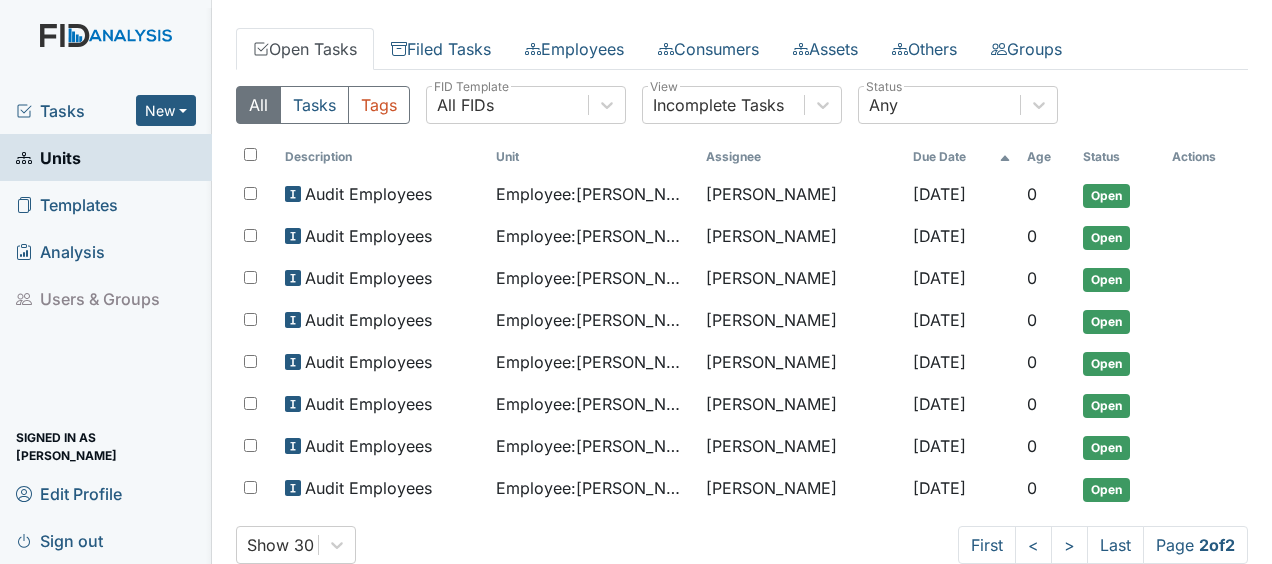 scroll, scrollTop: 0, scrollLeft: 0, axis: both 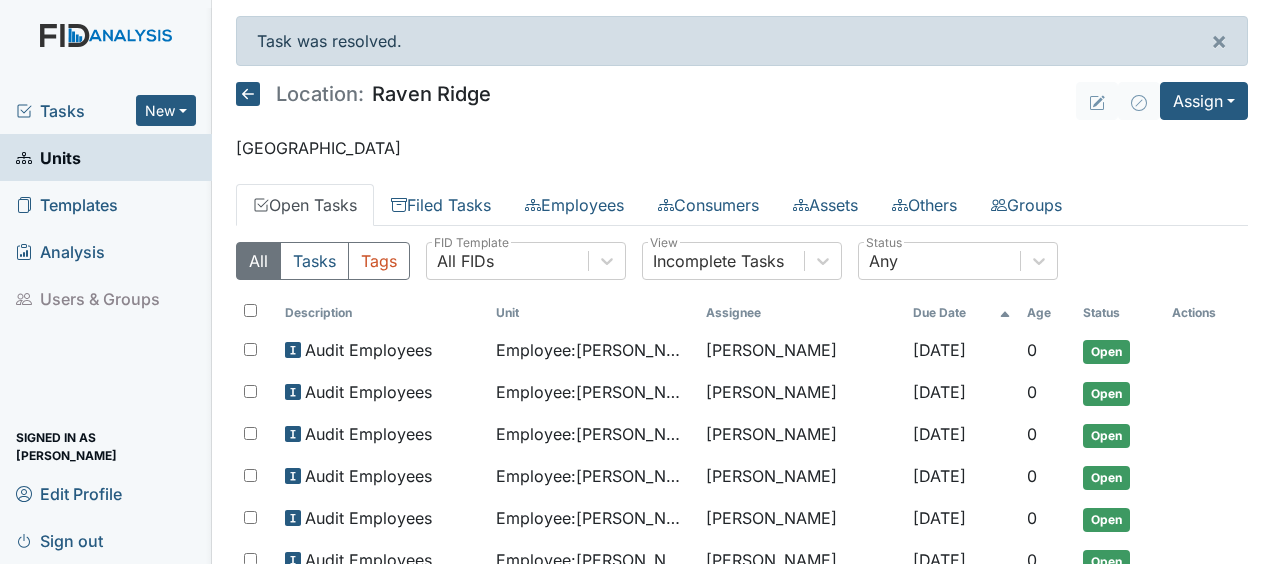 click 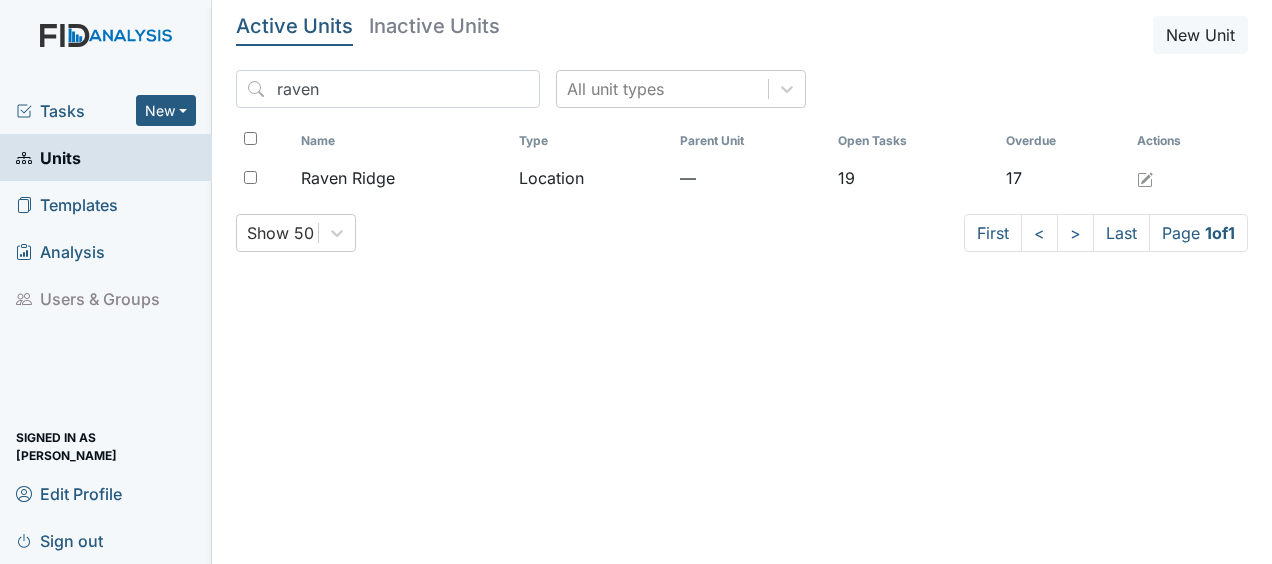 scroll, scrollTop: 0, scrollLeft: 0, axis: both 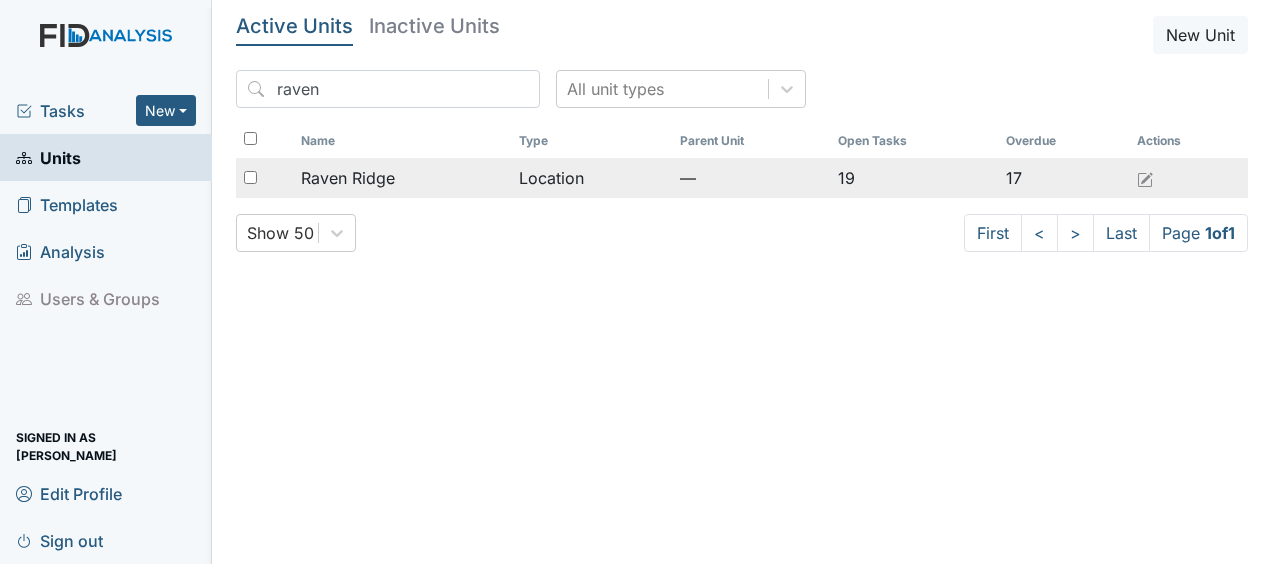 click on "Raven Ridge" at bounding box center [348, 178] 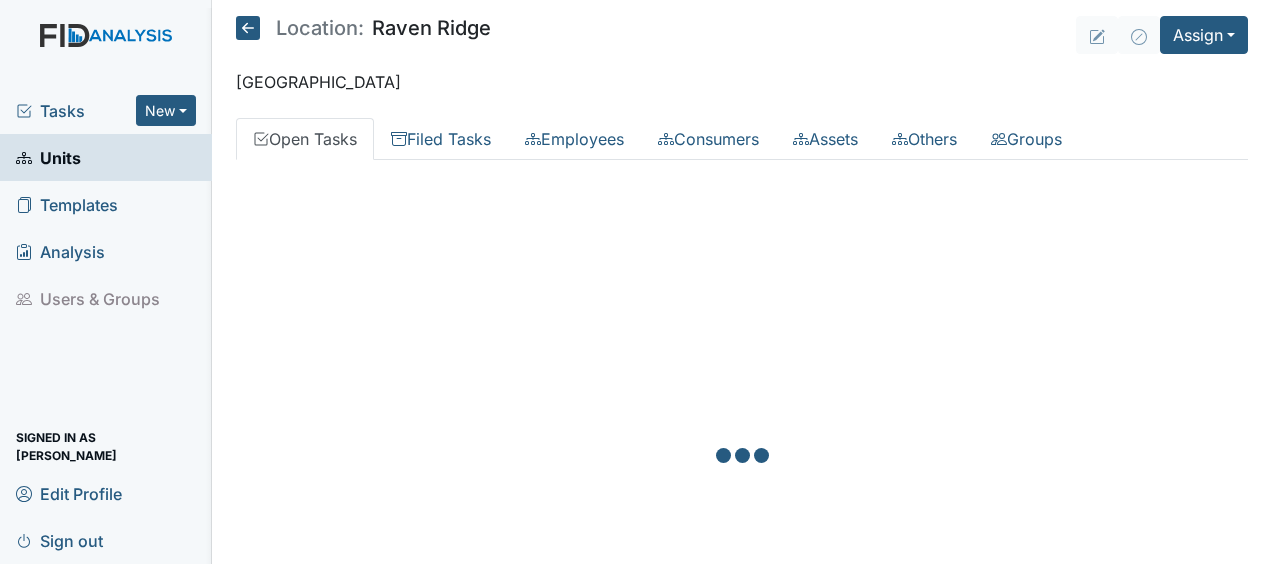 scroll, scrollTop: 0, scrollLeft: 0, axis: both 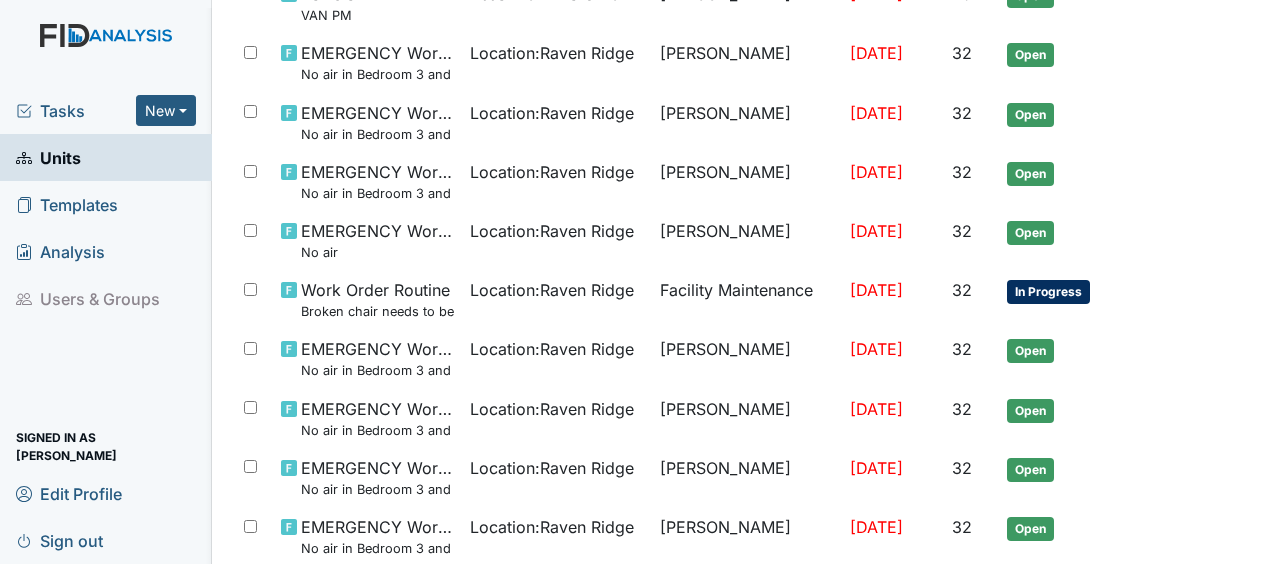 click on "No air in Bedroom 3 and Bedroom 1" at bounding box center [378, 193] 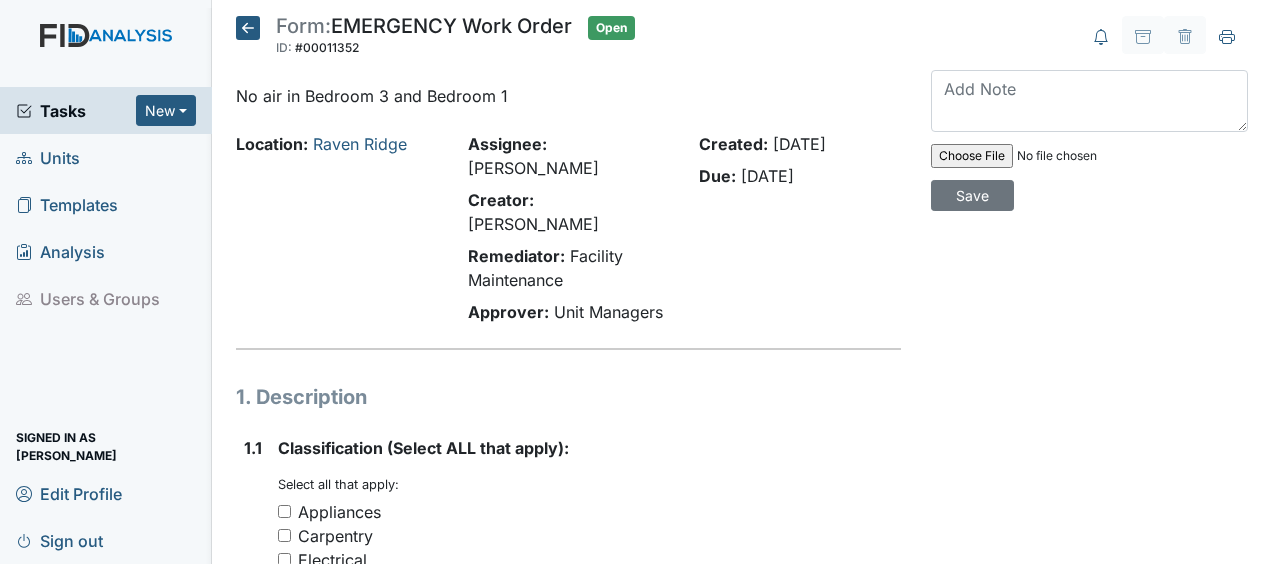 scroll, scrollTop: 0, scrollLeft: 0, axis: both 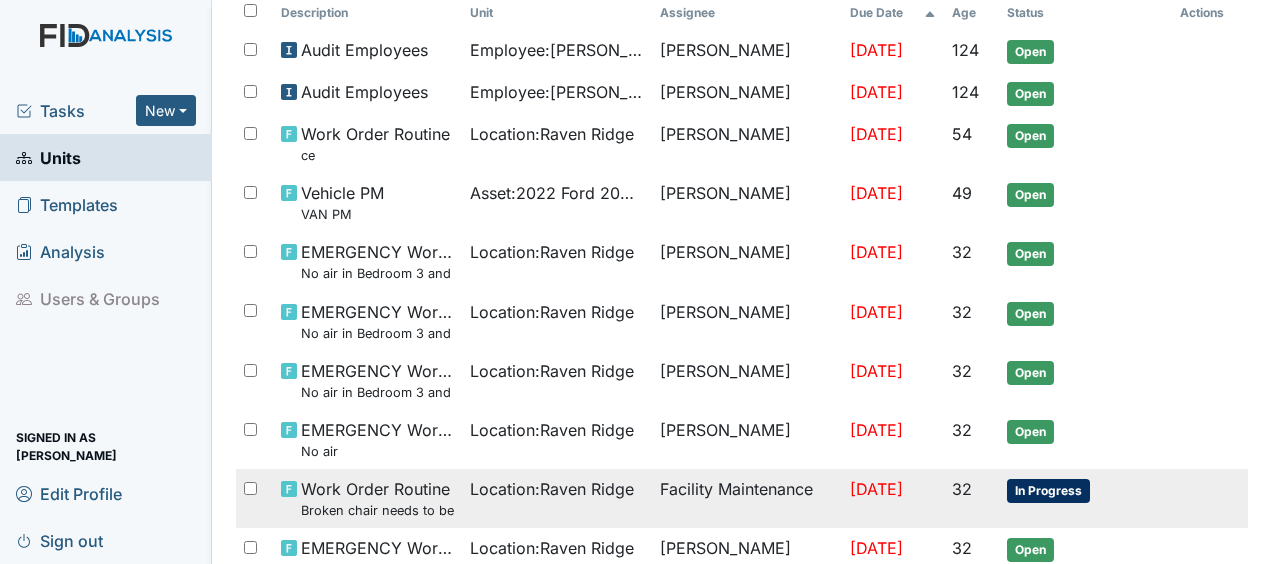 click on "Work Order Routine Broken chair needs to be removed" at bounding box center (378, 498) 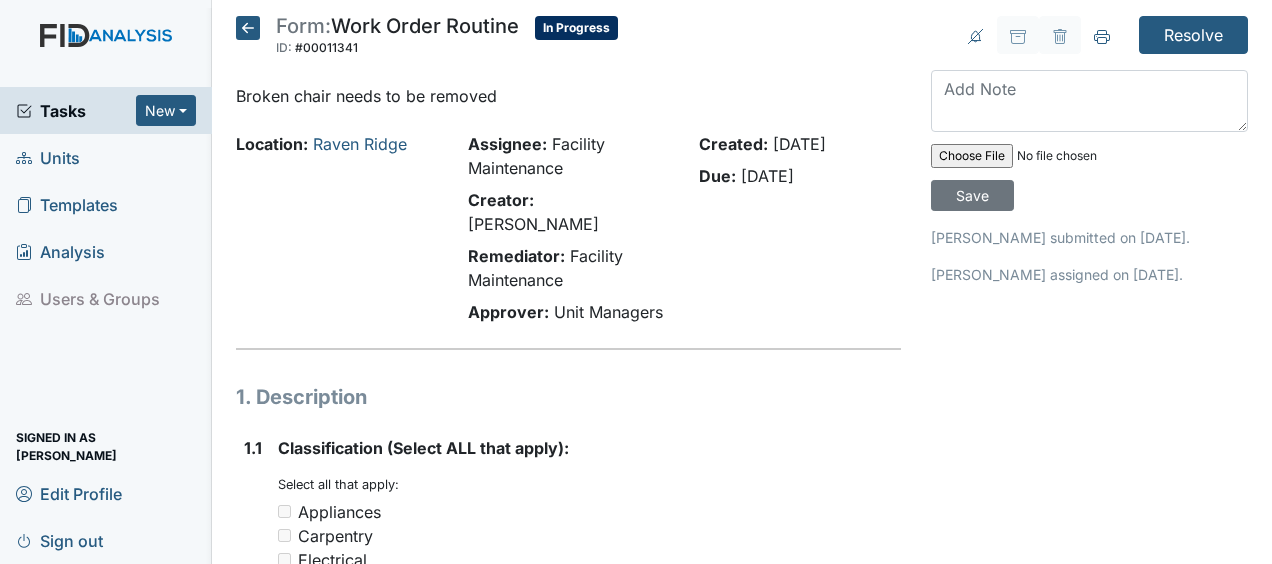 scroll, scrollTop: 0, scrollLeft: 0, axis: both 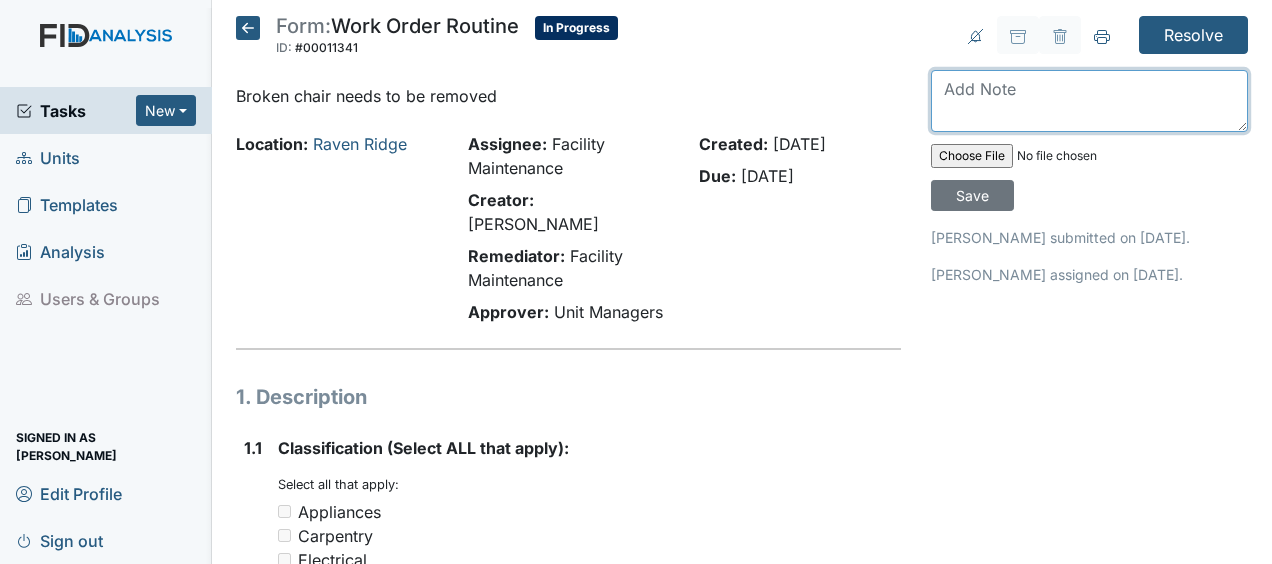 click at bounding box center [1089, 101] 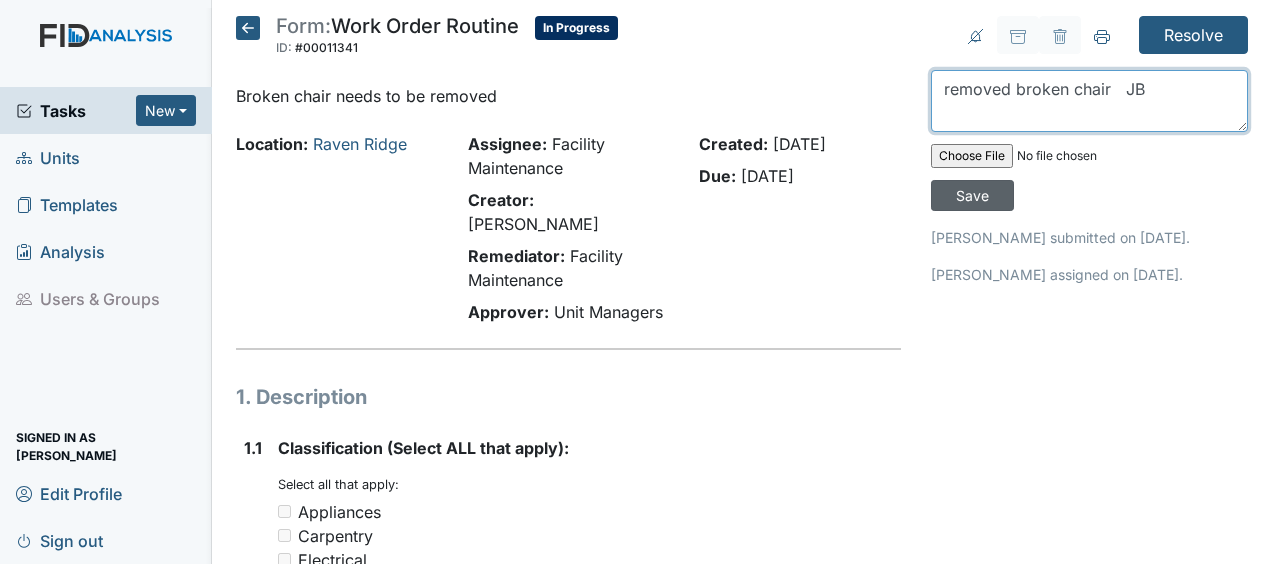 type on "removed broken chair   JB" 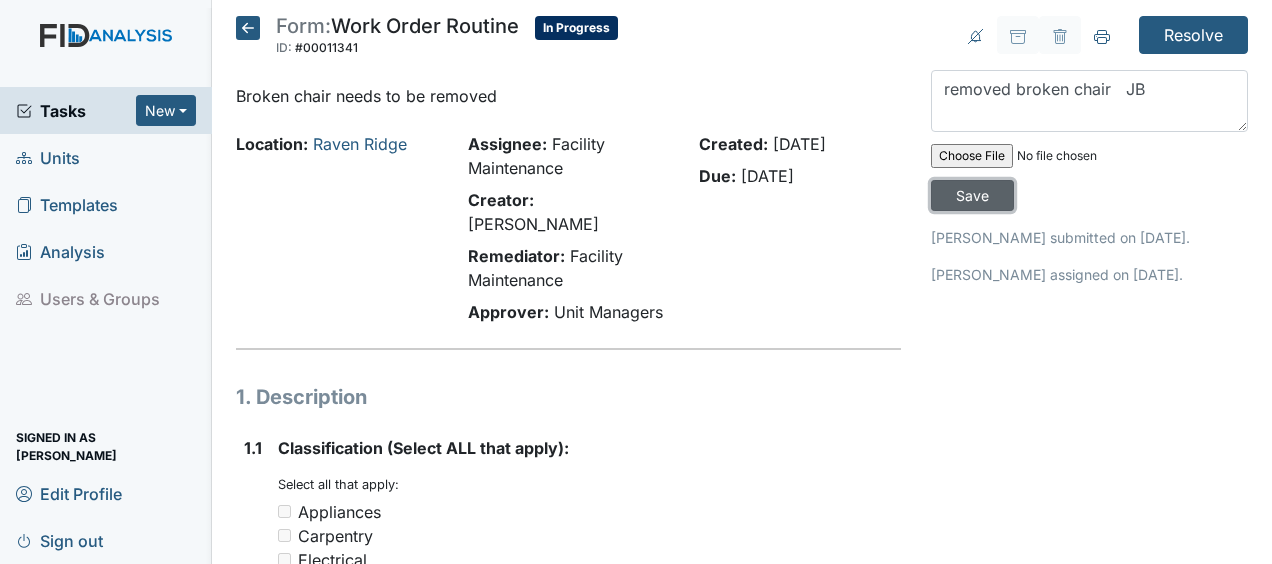 click on "Save" at bounding box center [972, 195] 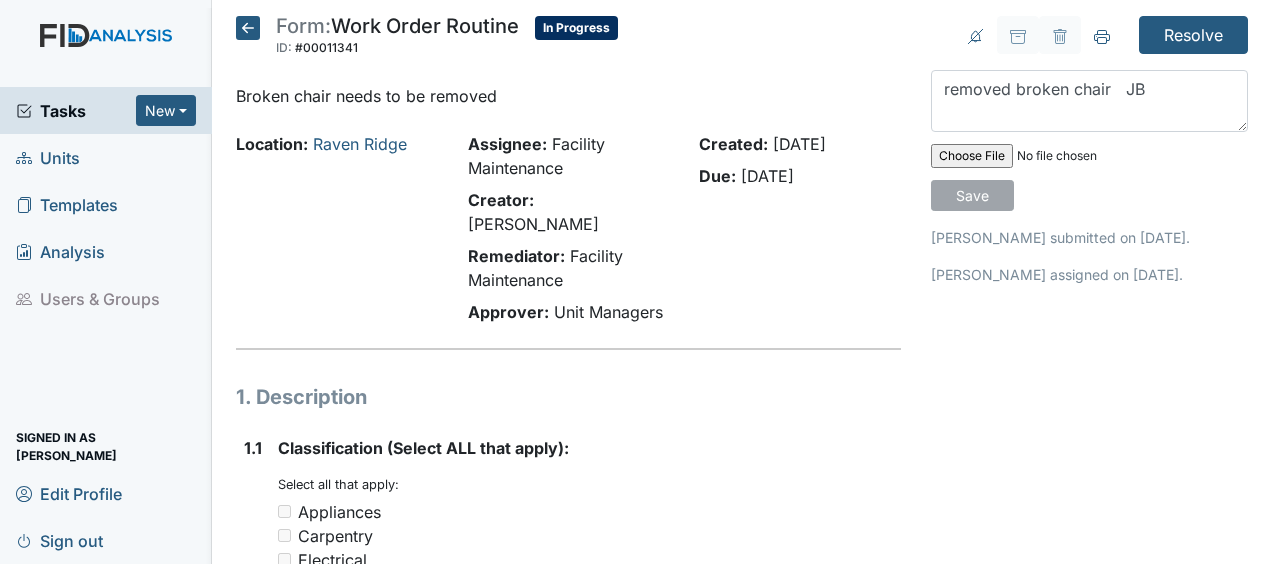 type 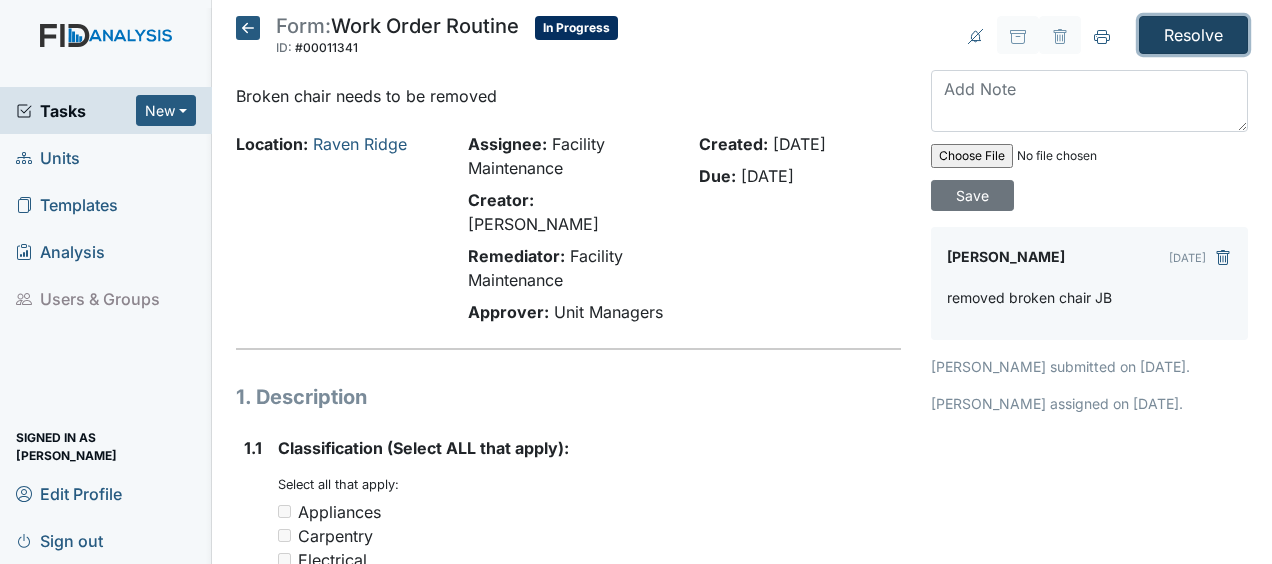 click on "Resolve" at bounding box center (1193, 35) 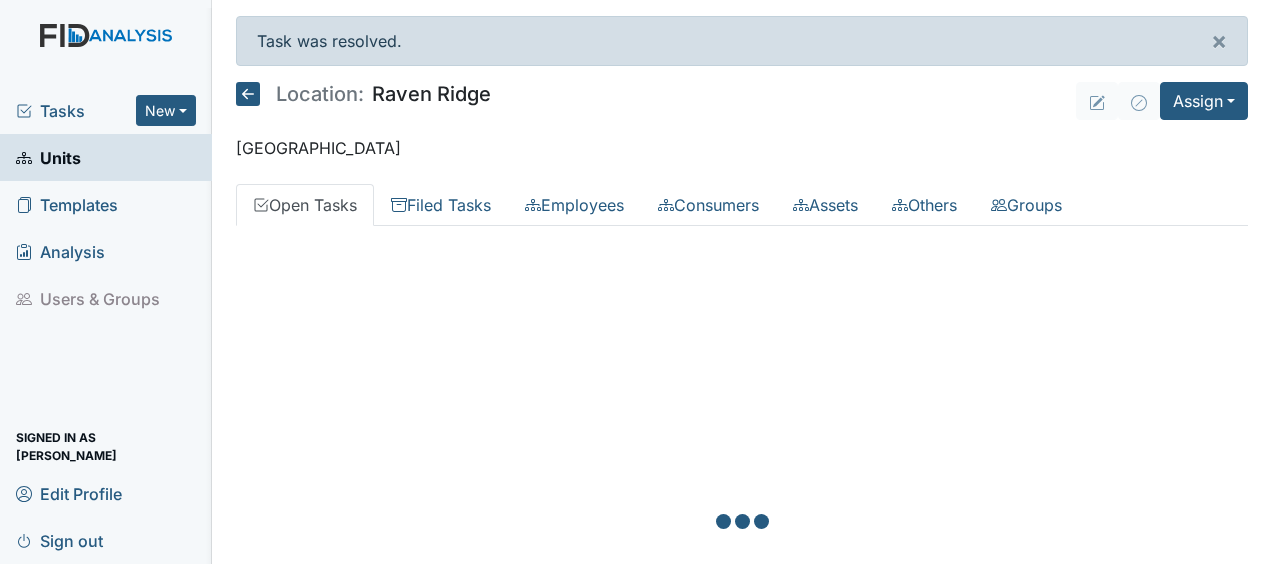 scroll, scrollTop: 0, scrollLeft: 0, axis: both 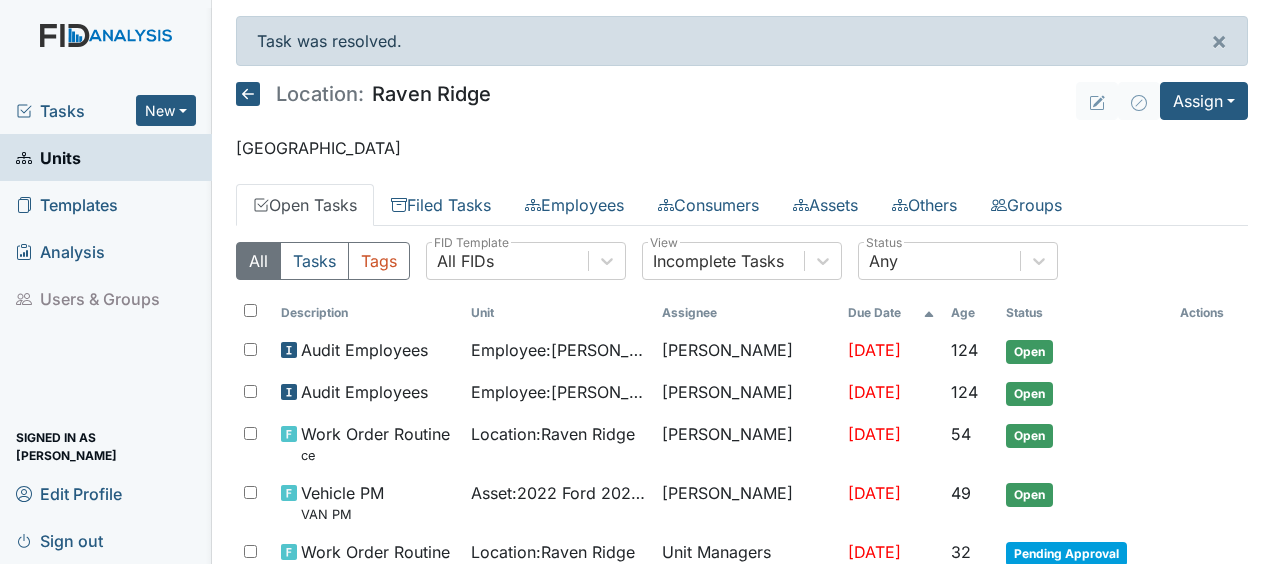 click 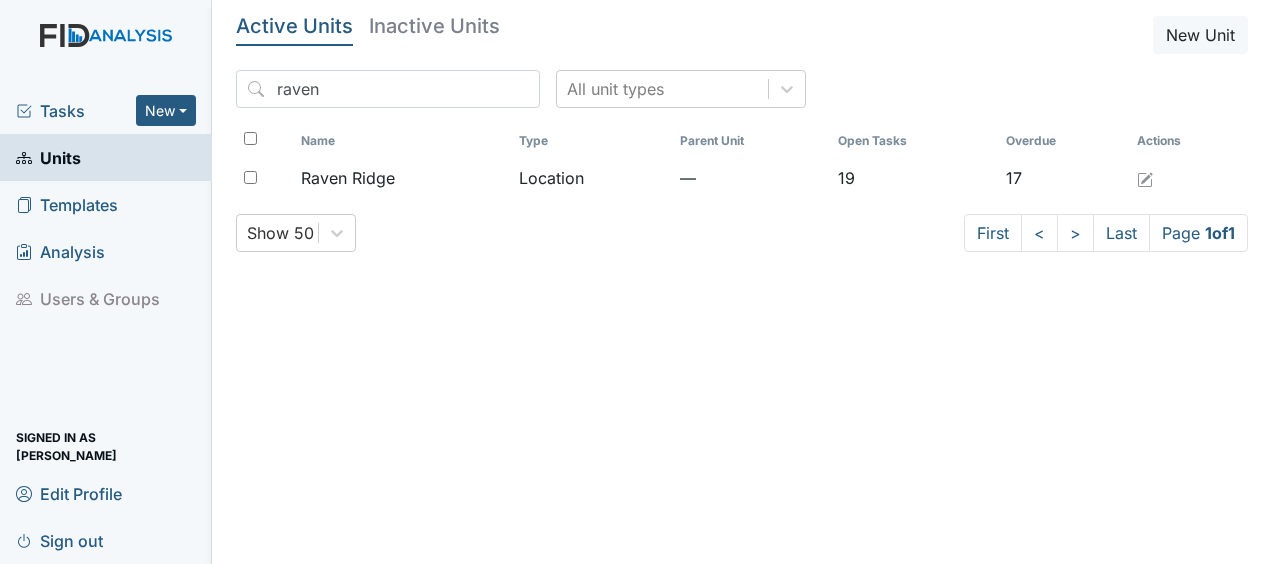 scroll, scrollTop: 0, scrollLeft: 0, axis: both 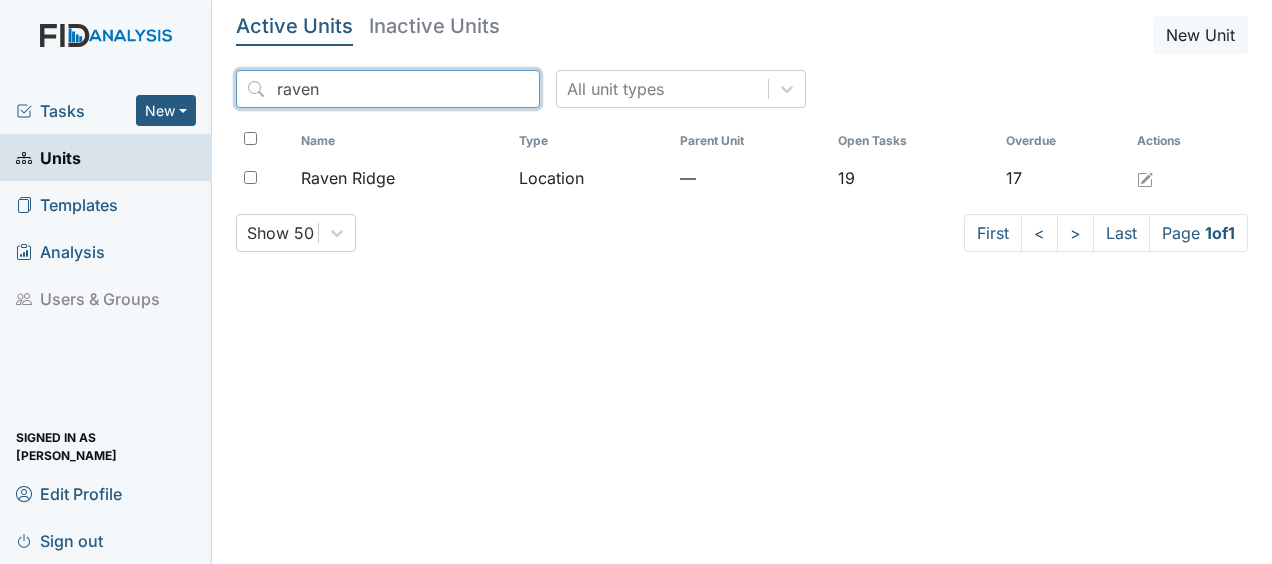 click on "raven" at bounding box center [388, 89] 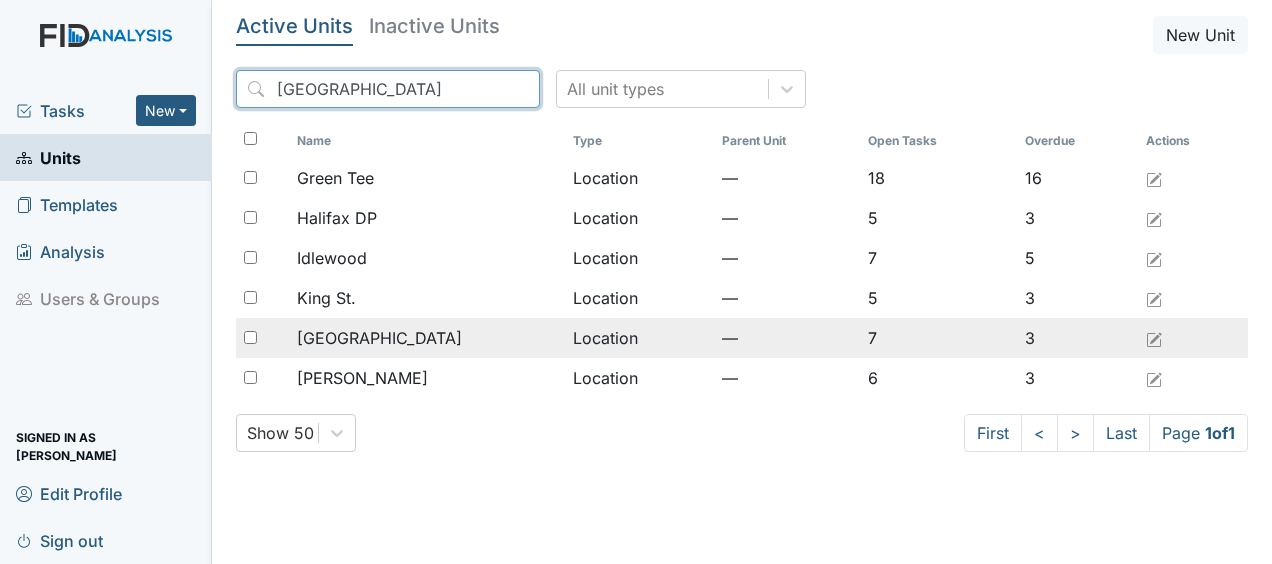type on "[GEOGRAPHIC_DATA]" 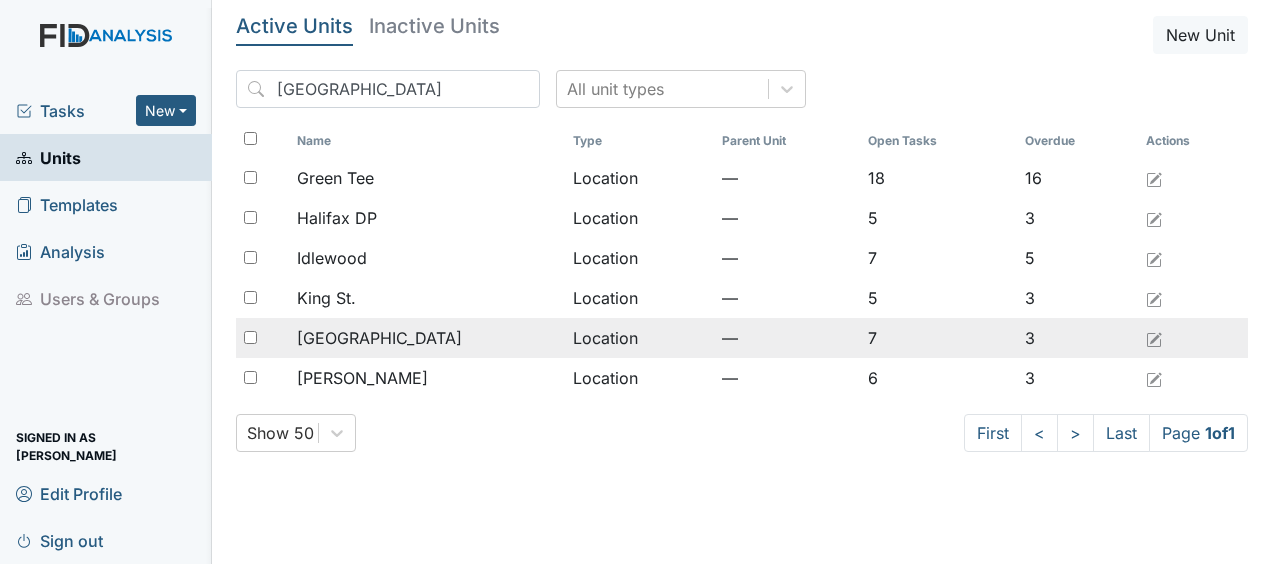 click on "Location" at bounding box center (639, 338) 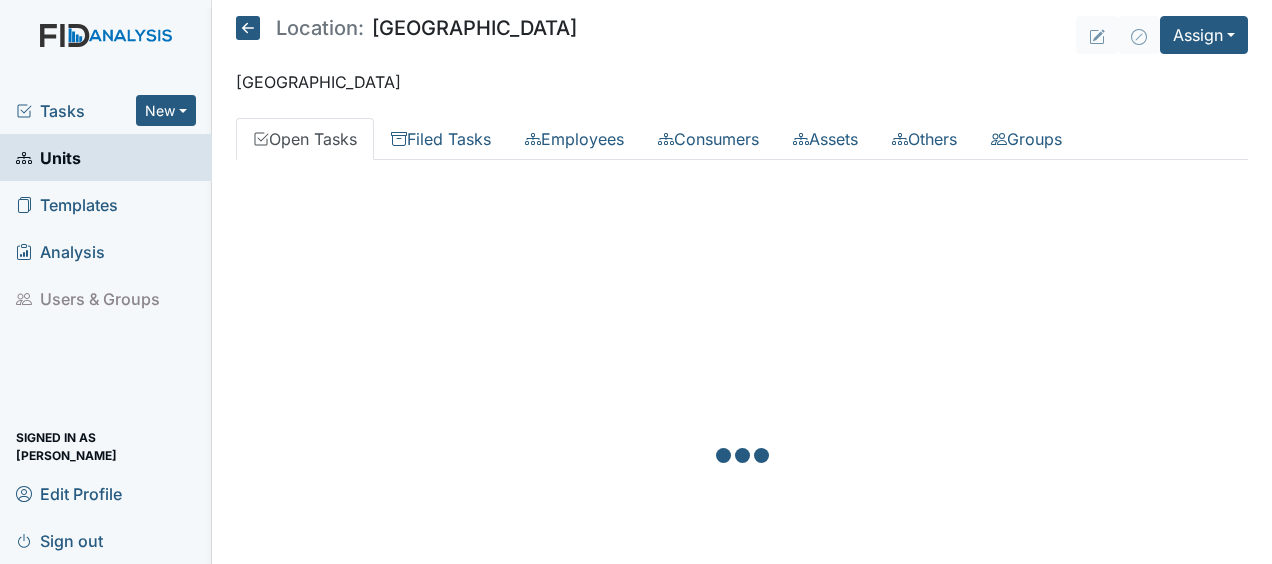 scroll, scrollTop: 0, scrollLeft: 0, axis: both 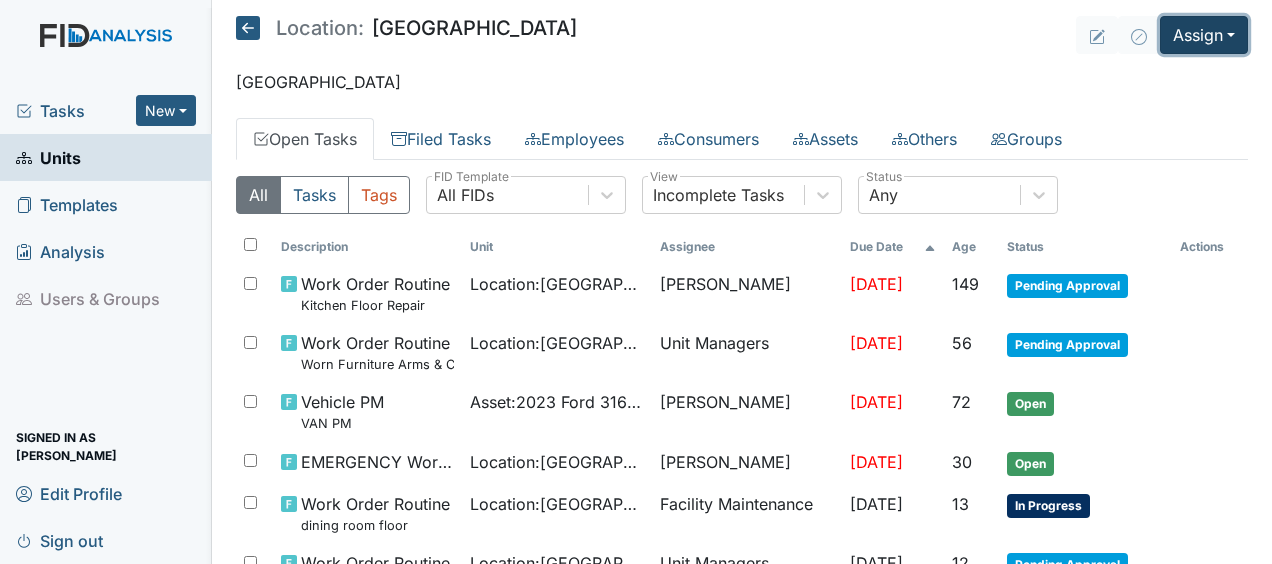 click on "Assign" at bounding box center [1204, 35] 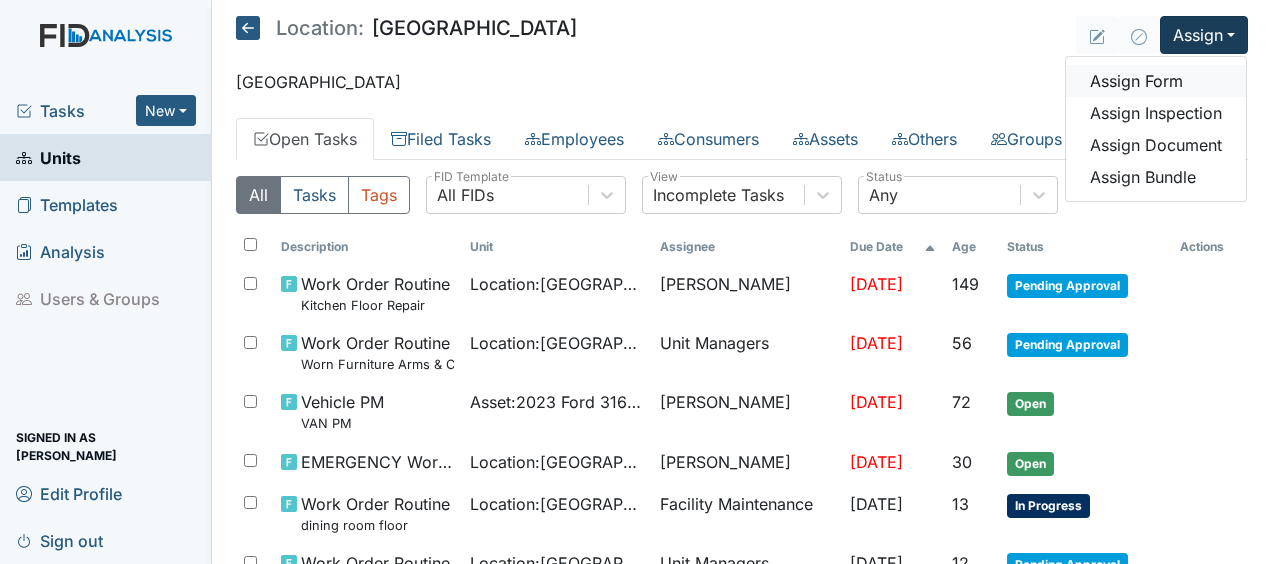 click on "Assign Form" at bounding box center [1156, 81] 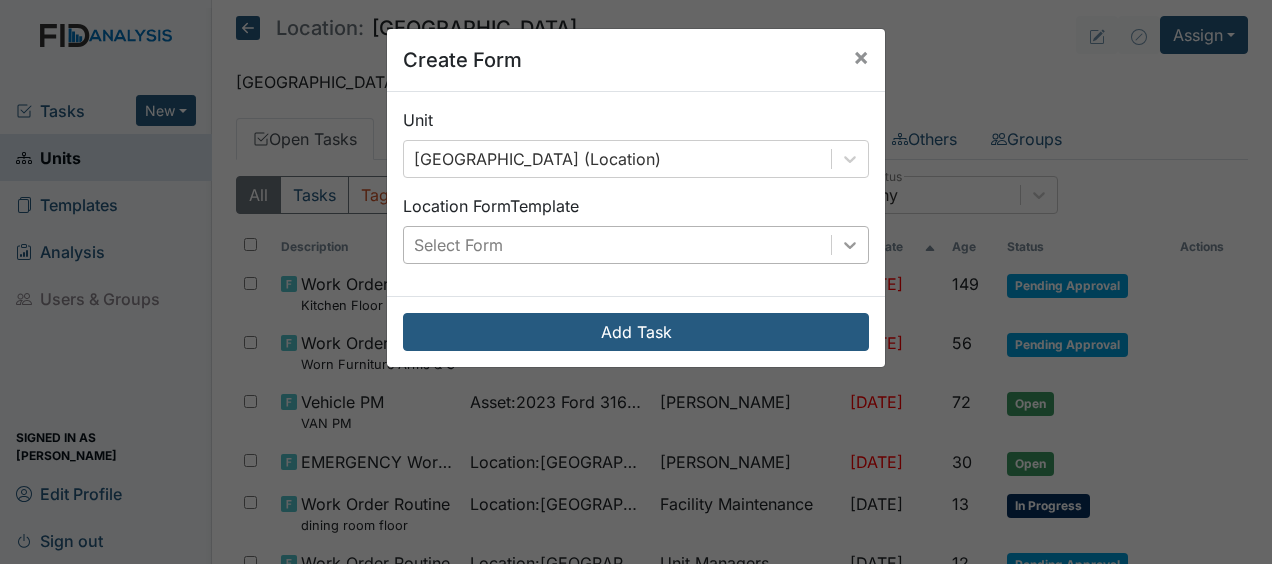 scroll, scrollTop: 0, scrollLeft: 0, axis: both 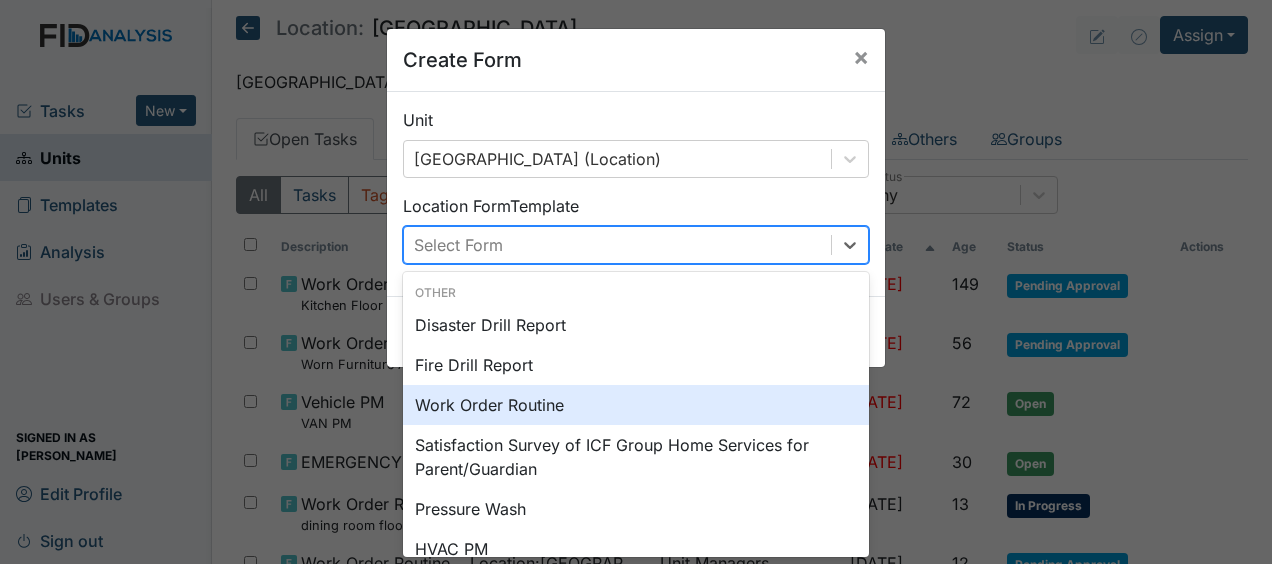click on "Work Order Routine" at bounding box center [636, 405] 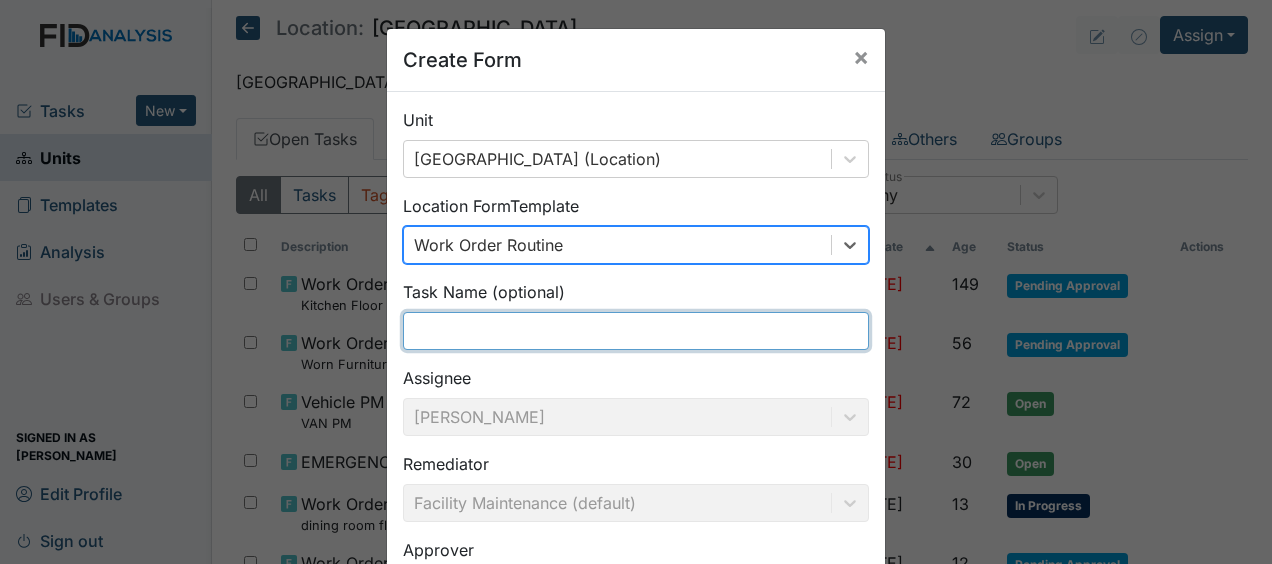 click at bounding box center [636, 331] 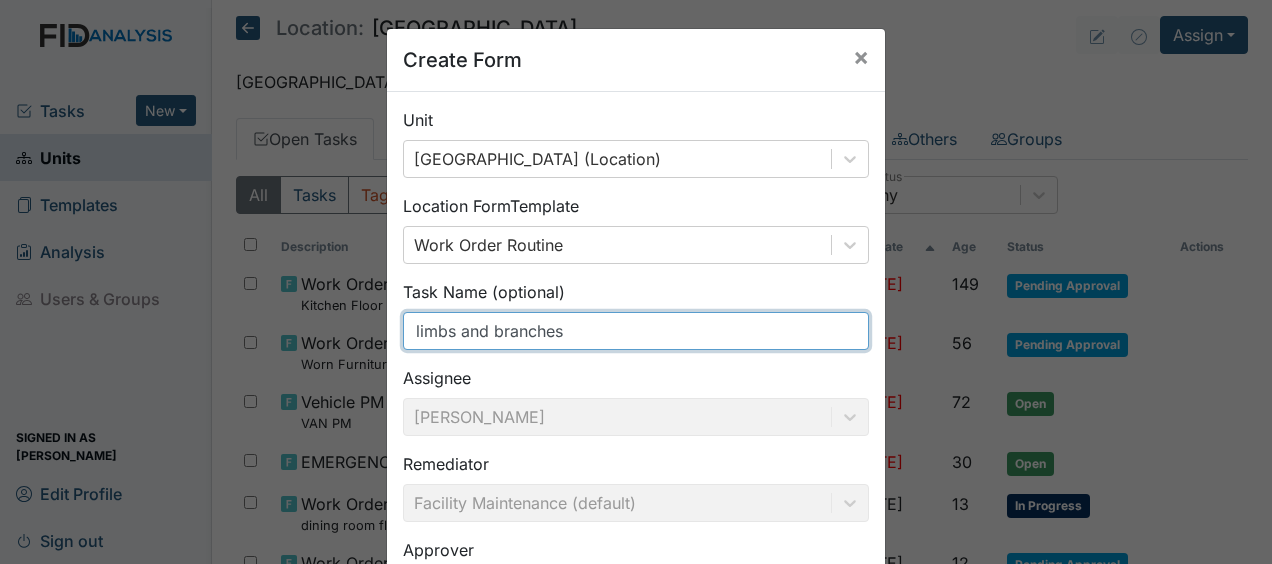 click on "limbs and branches" at bounding box center [636, 331] 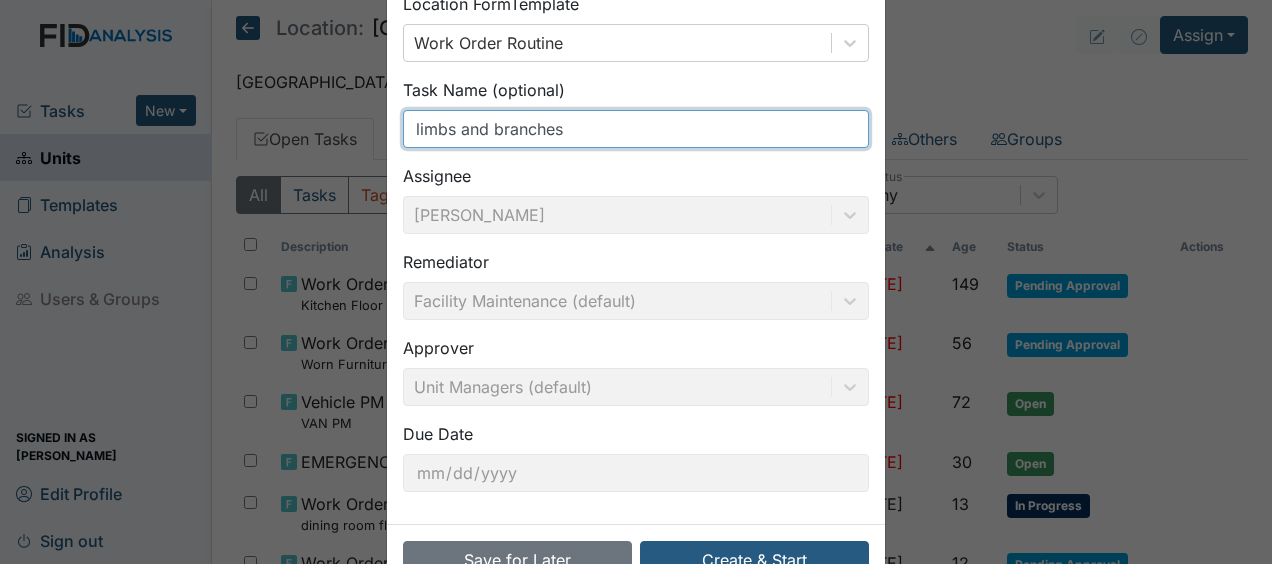 scroll, scrollTop: 260, scrollLeft: 0, axis: vertical 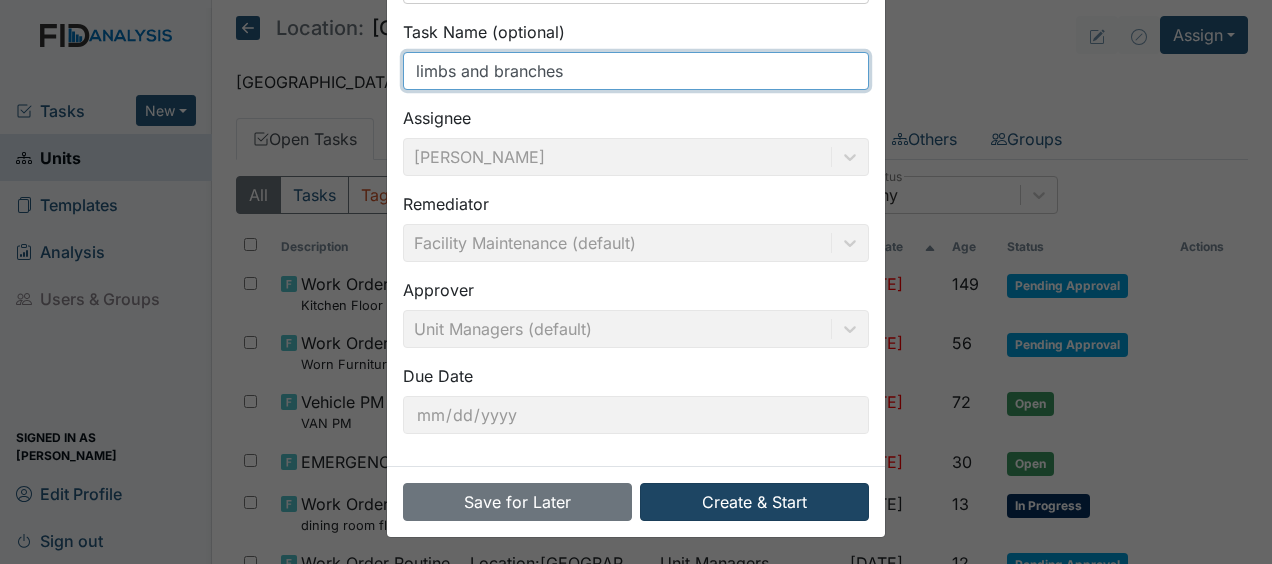 type on "limbs and branches" 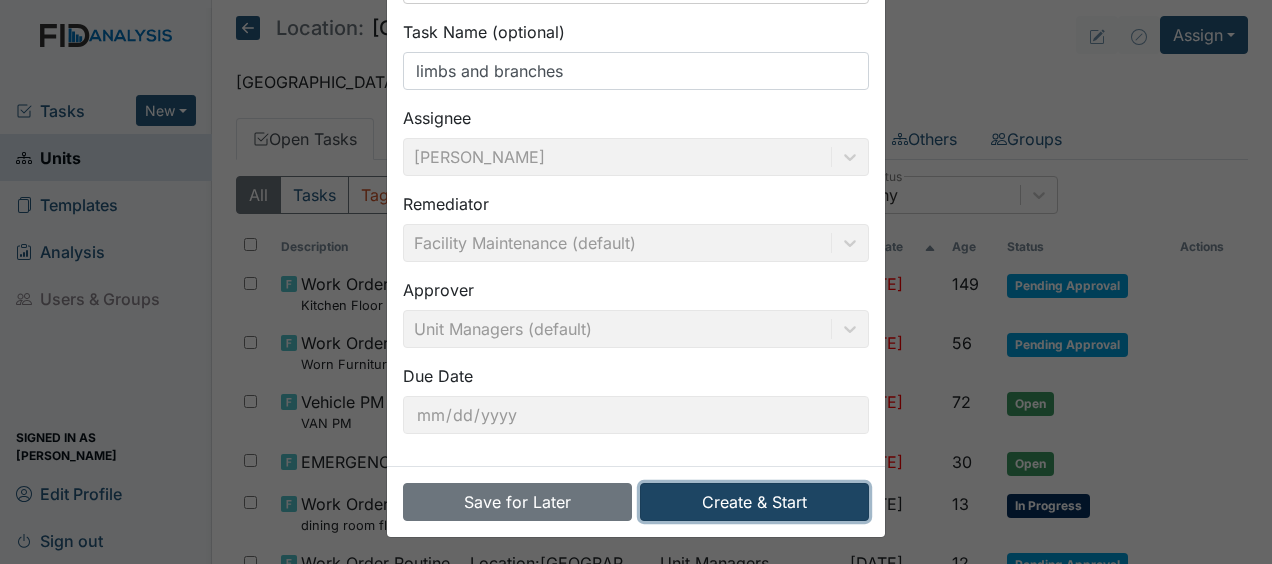 click on "Create & Start" at bounding box center [754, 502] 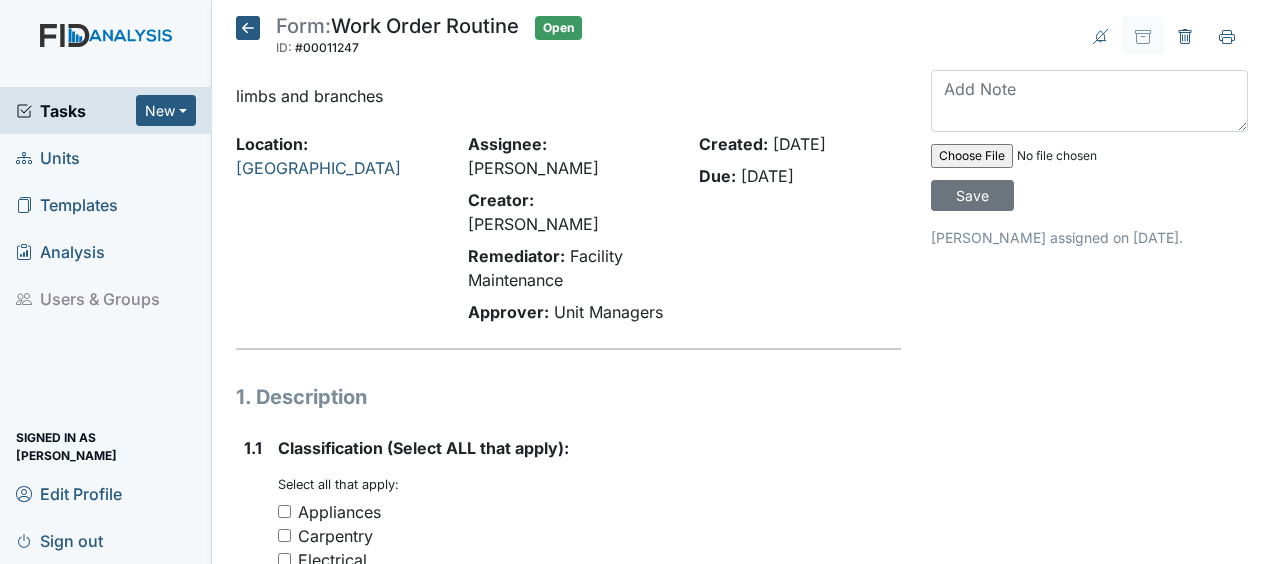 scroll, scrollTop: 0, scrollLeft: 0, axis: both 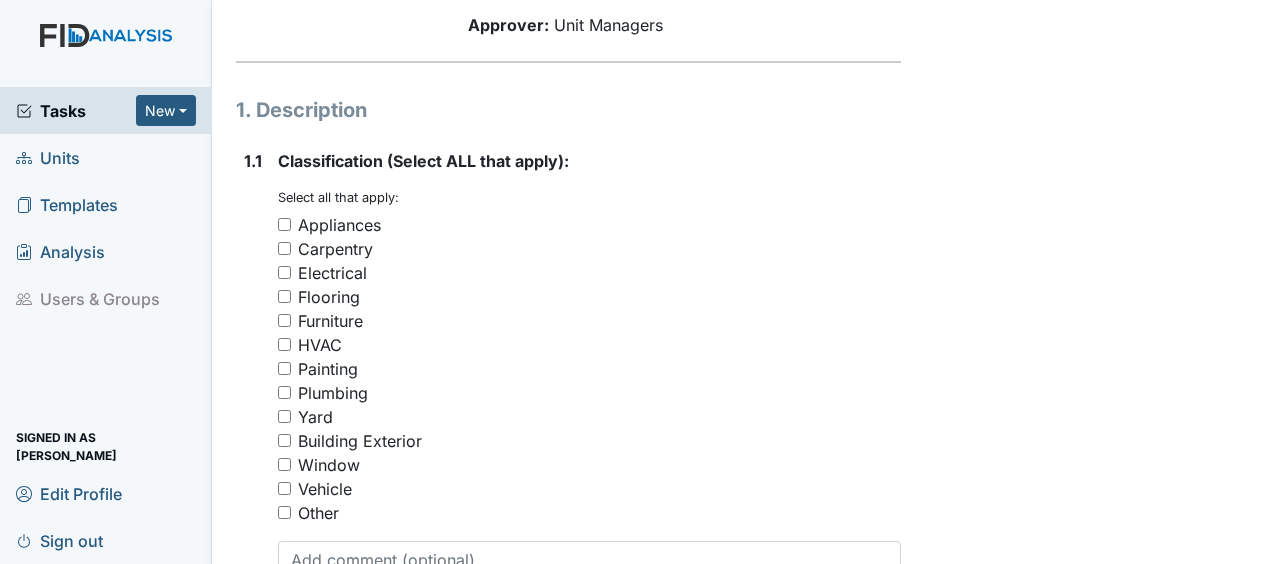 click on "Yard" at bounding box center (284, 416) 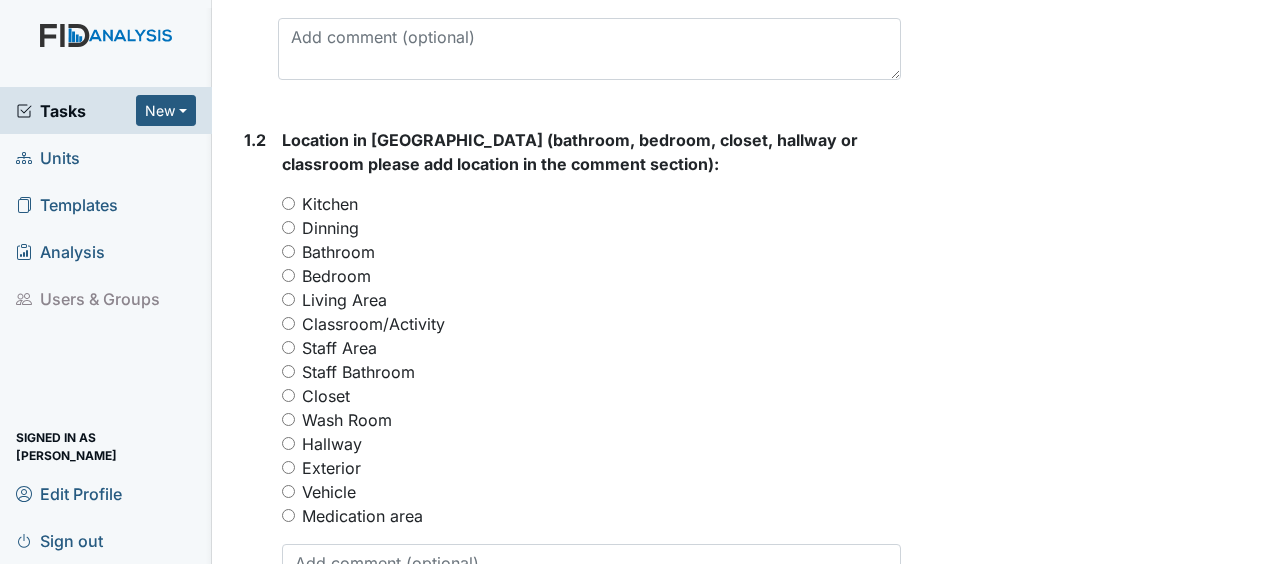 scroll, scrollTop: 814, scrollLeft: 0, axis: vertical 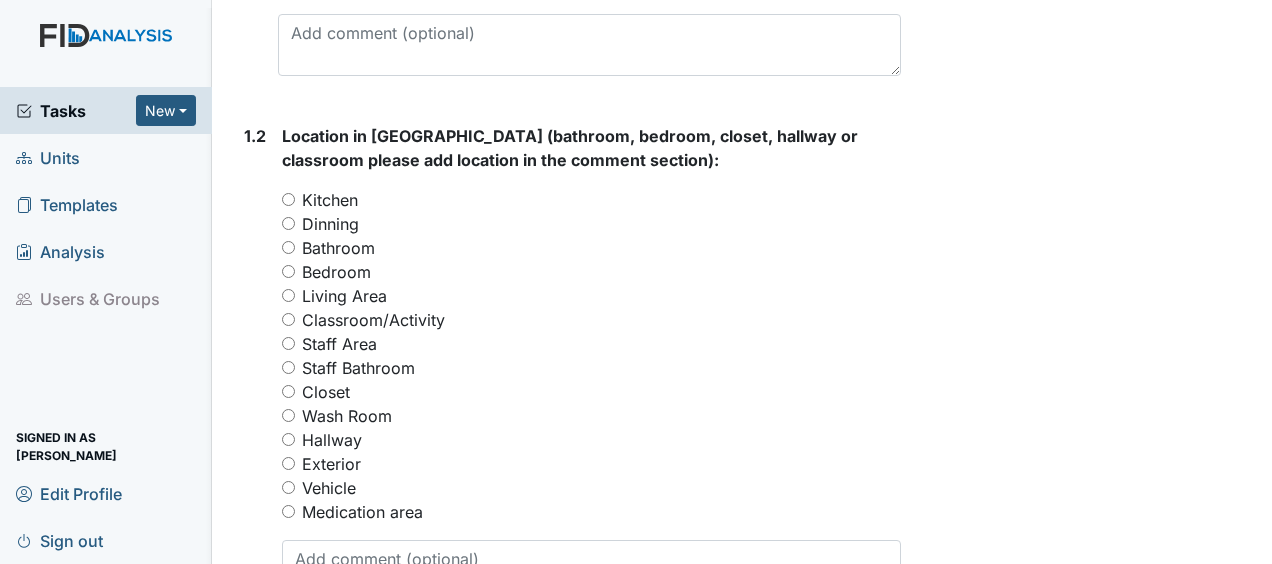 click on "Exterior" at bounding box center (288, 463) 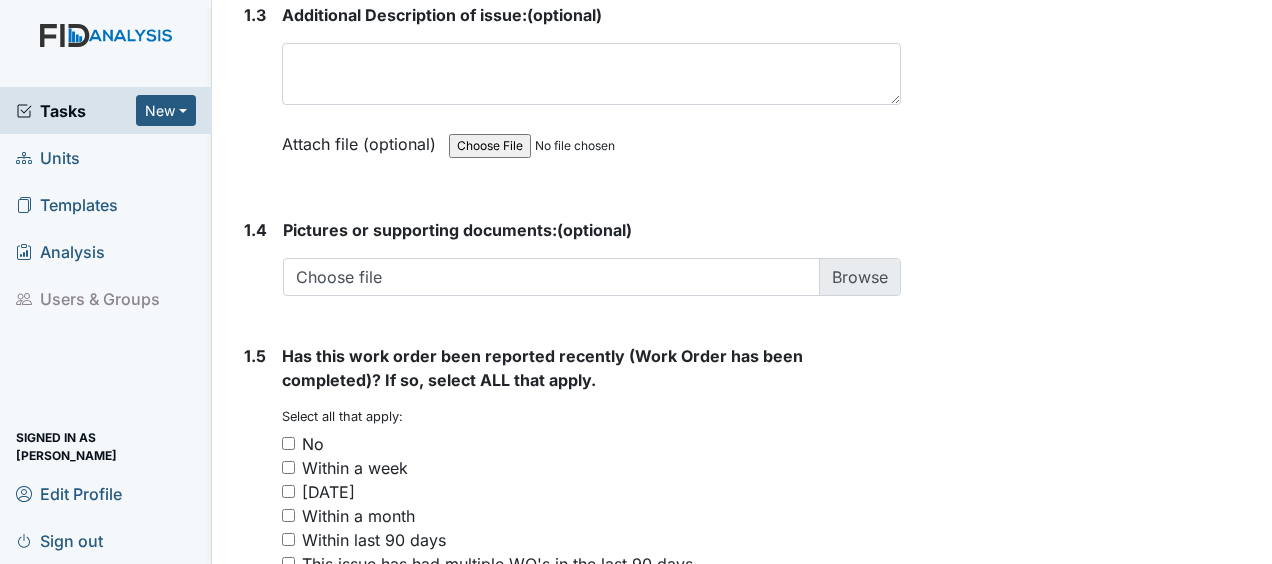 scroll, scrollTop: 1462, scrollLeft: 0, axis: vertical 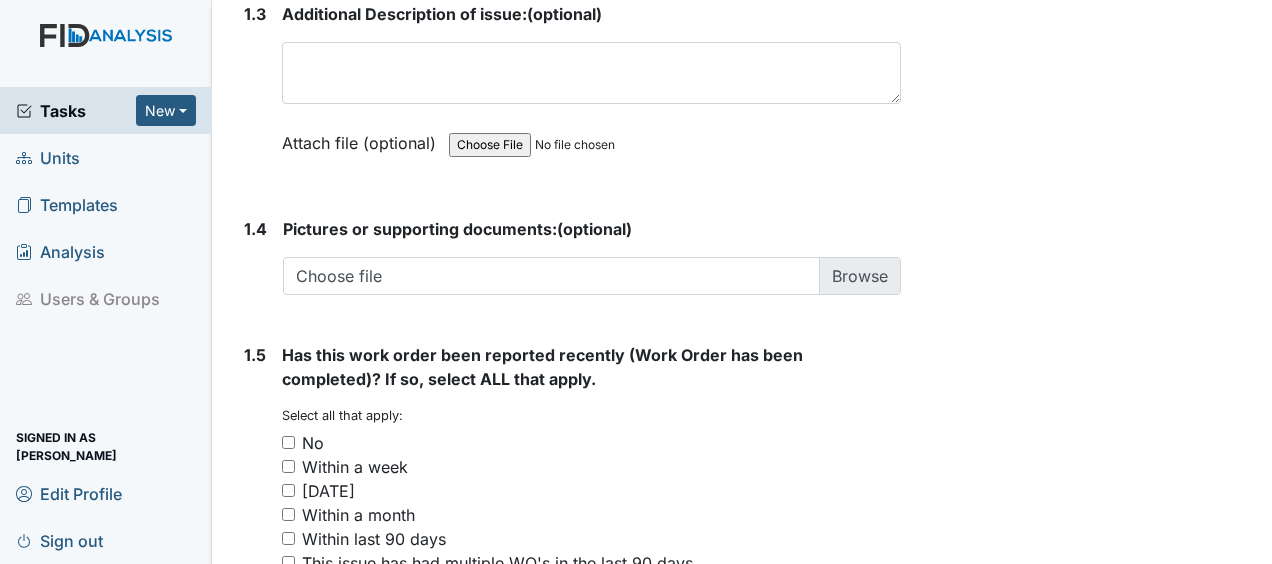click on "Has this work order been reported recently (Work Order has been completed)?  If so, select ALL that apply.
You must select one or more of the below options.
Select all that apply:
No
Within a week
Within two weeks
Within a month
Within last 90 days
This issue has had multiple WO's in the last 90 days
Unknown" at bounding box center (591, 510) 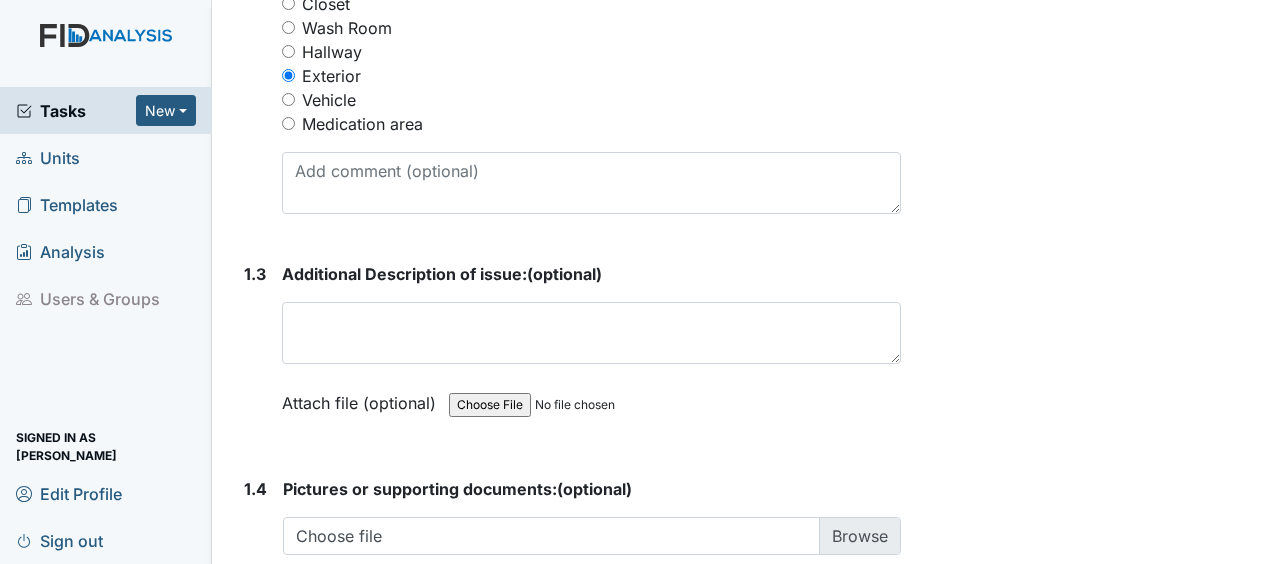 scroll, scrollTop: 1204, scrollLeft: 0, axis: vertical 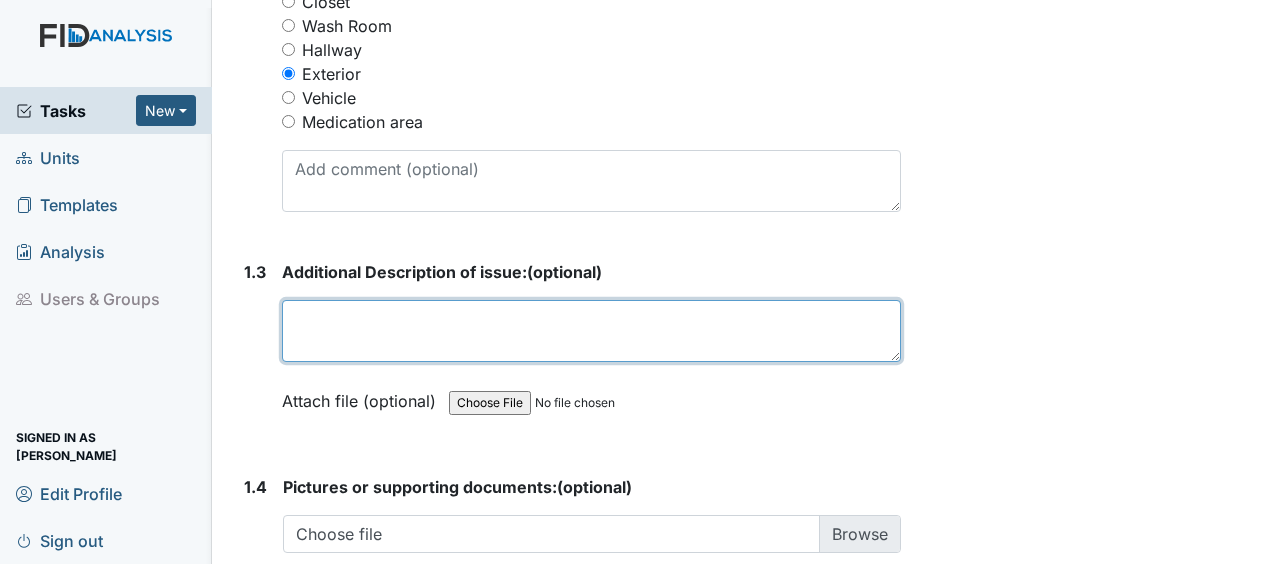 click at bounding box center (591, 331) 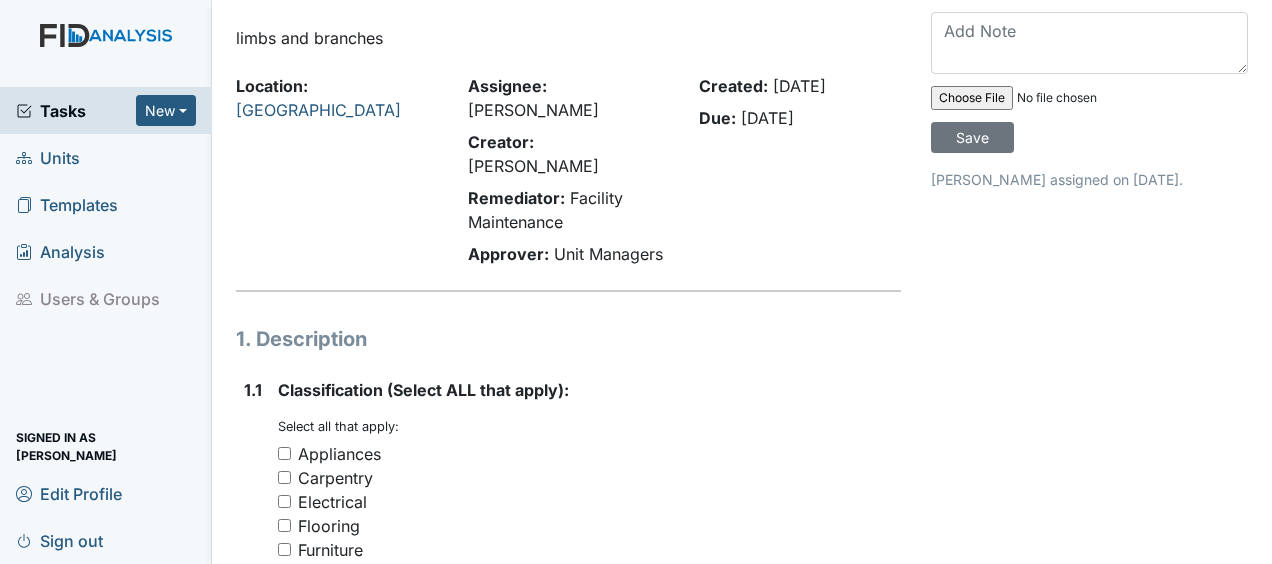 scroll, scrollTop: 0, scrollLeft: 0, axis: both 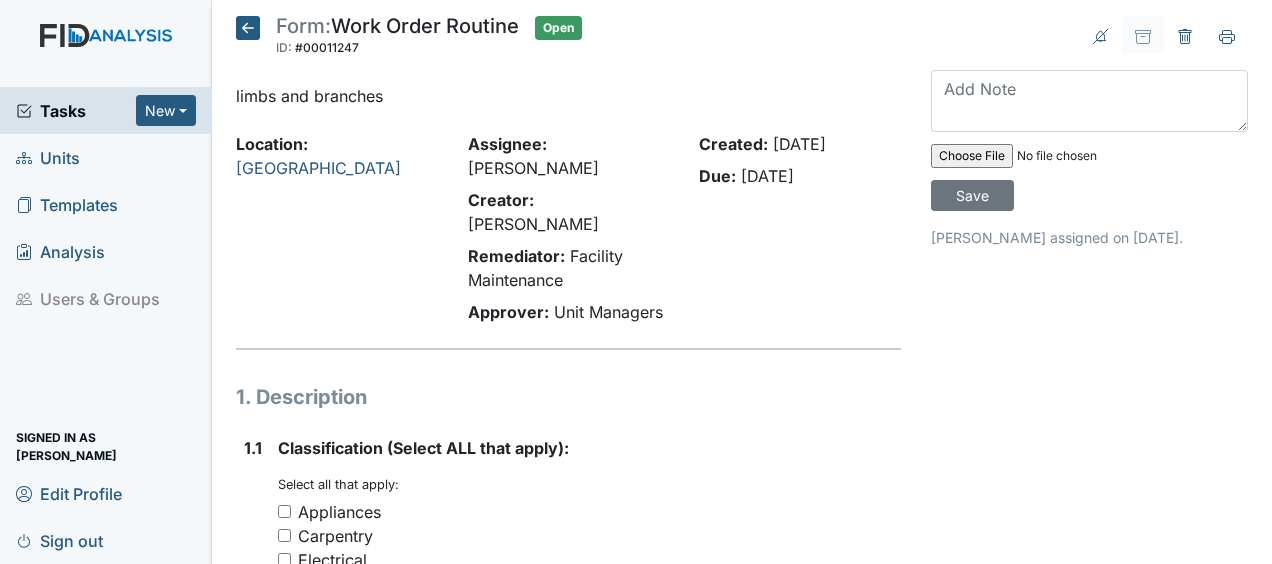 type on "remove falling limbs and branches" 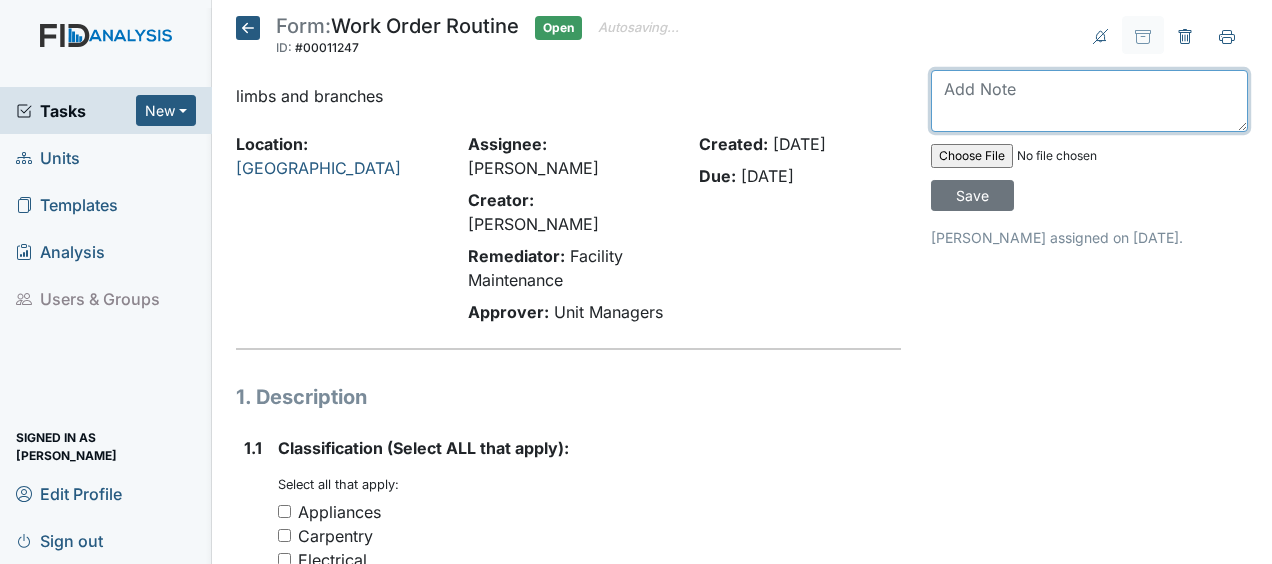 click at bounding box center (1089, 101) 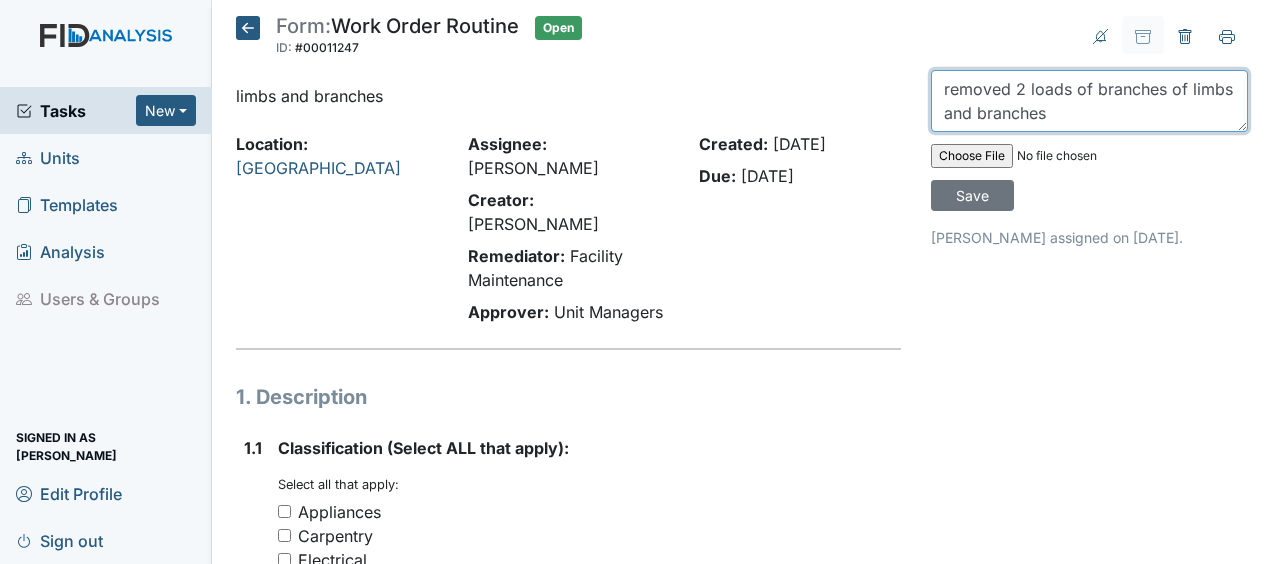 click on "removed 2 loads of branches of limbs and branches" at bounding box center (1089, 101) 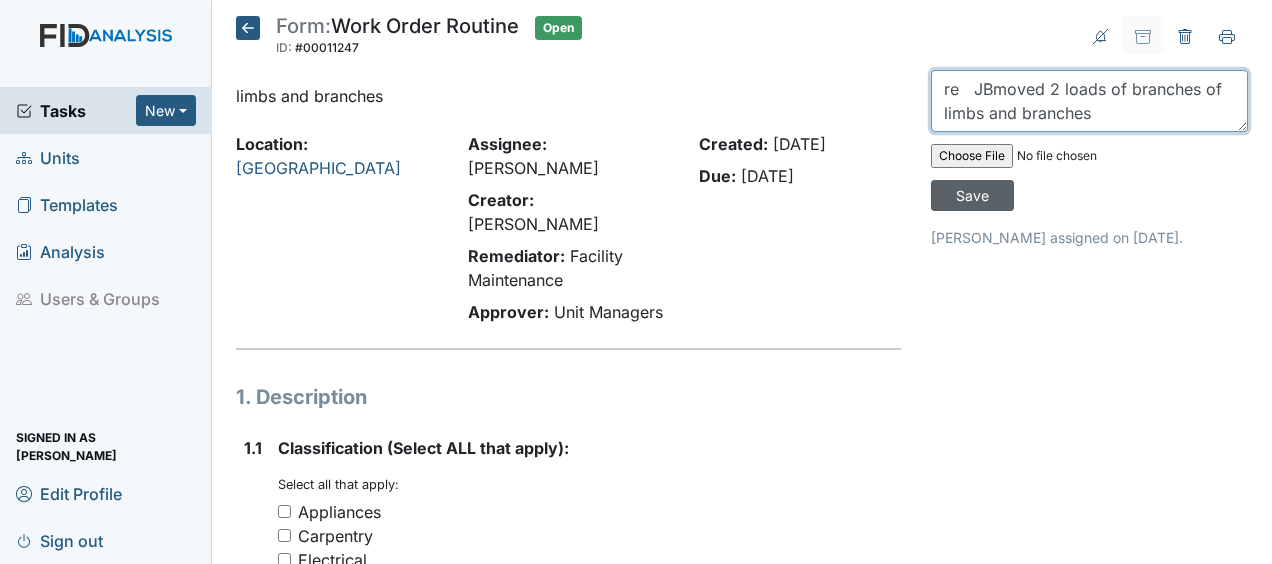 type on "re   JBmoved 2 loads of branches of limbs and branches" 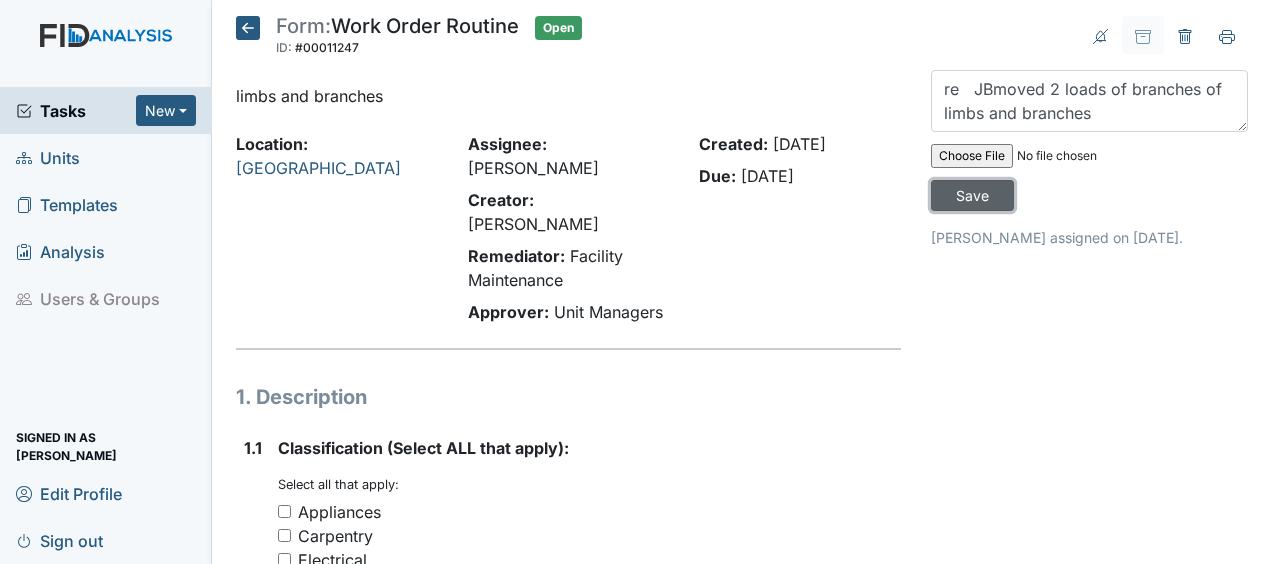 click on "Save" at bounding box center [972, 195] 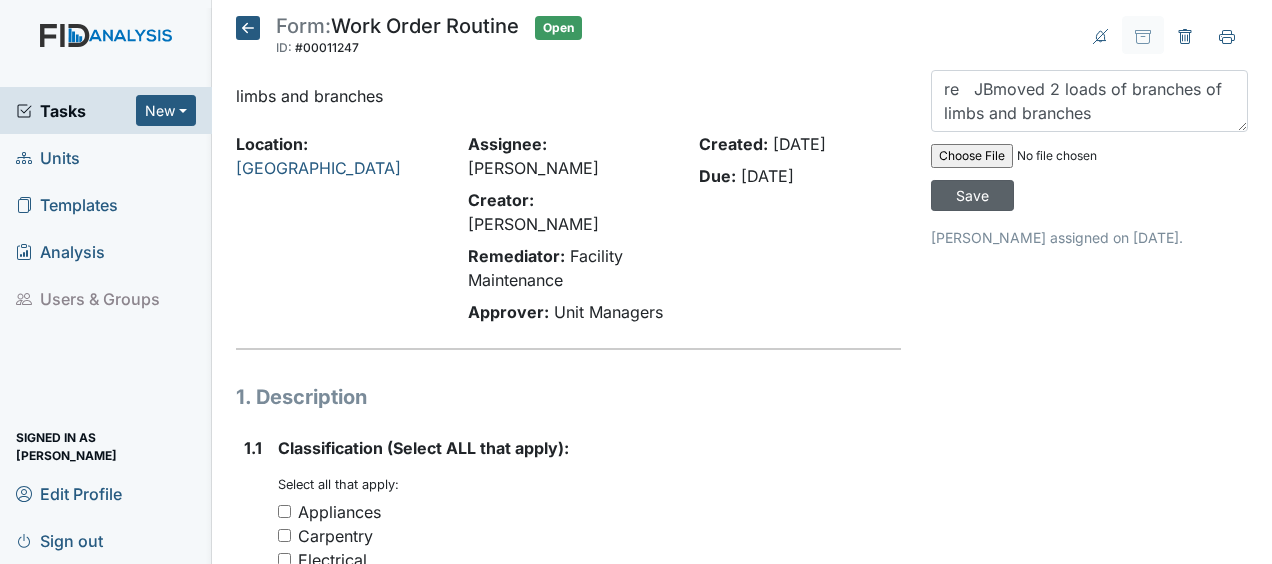 type 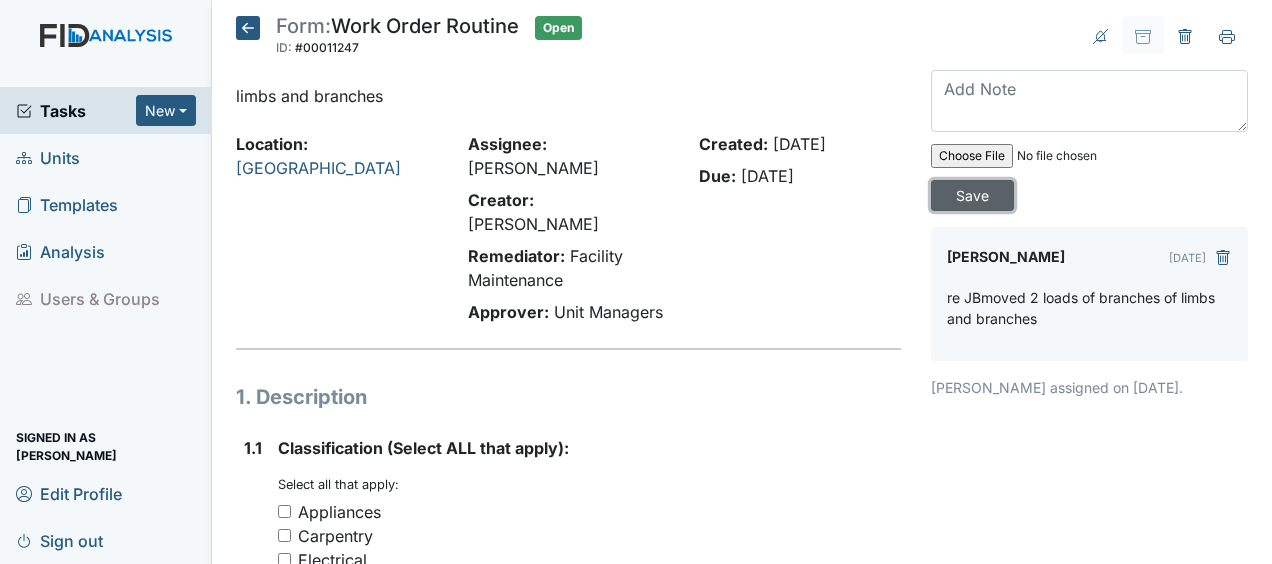 click on "Save" at bounding box center [972, 195] 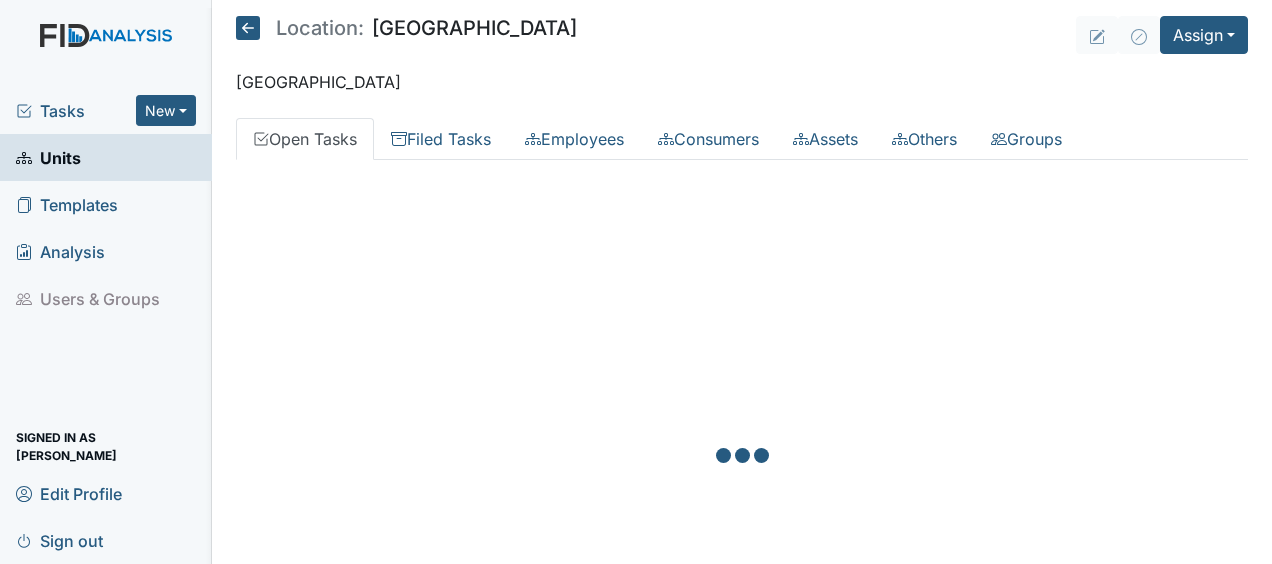 scroll, scrollTop: 0, scrollLeft: 0, axis: both 